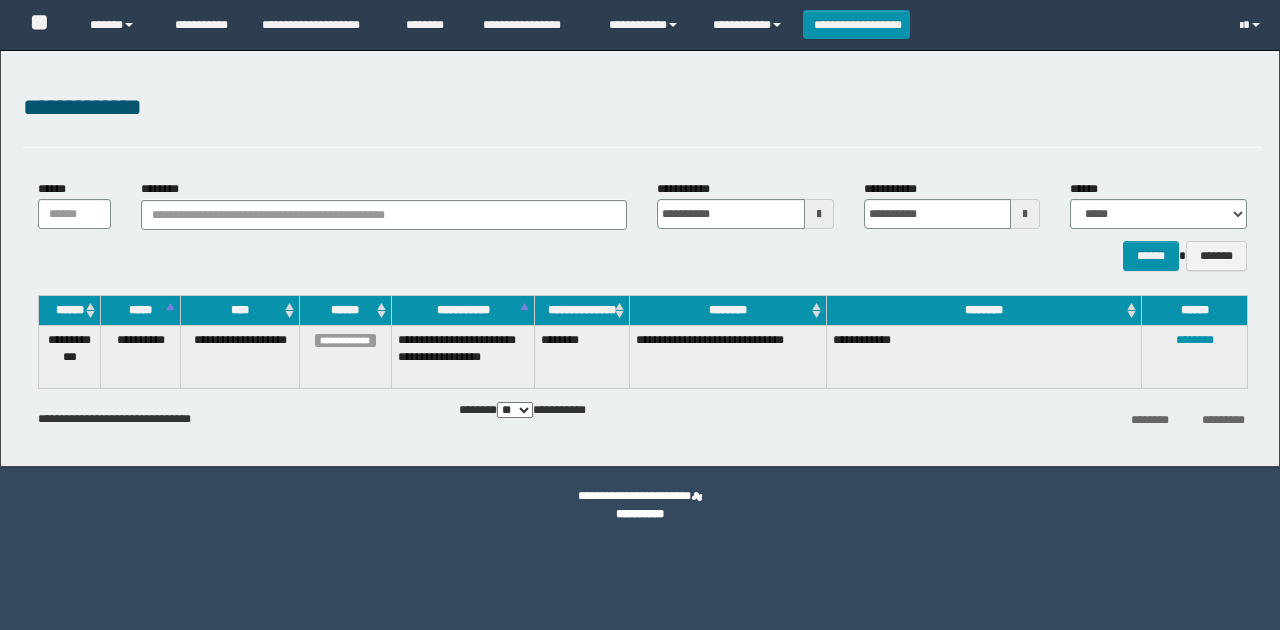 scroll, scrollTop: 0, scrollLeft: 0, axis: both 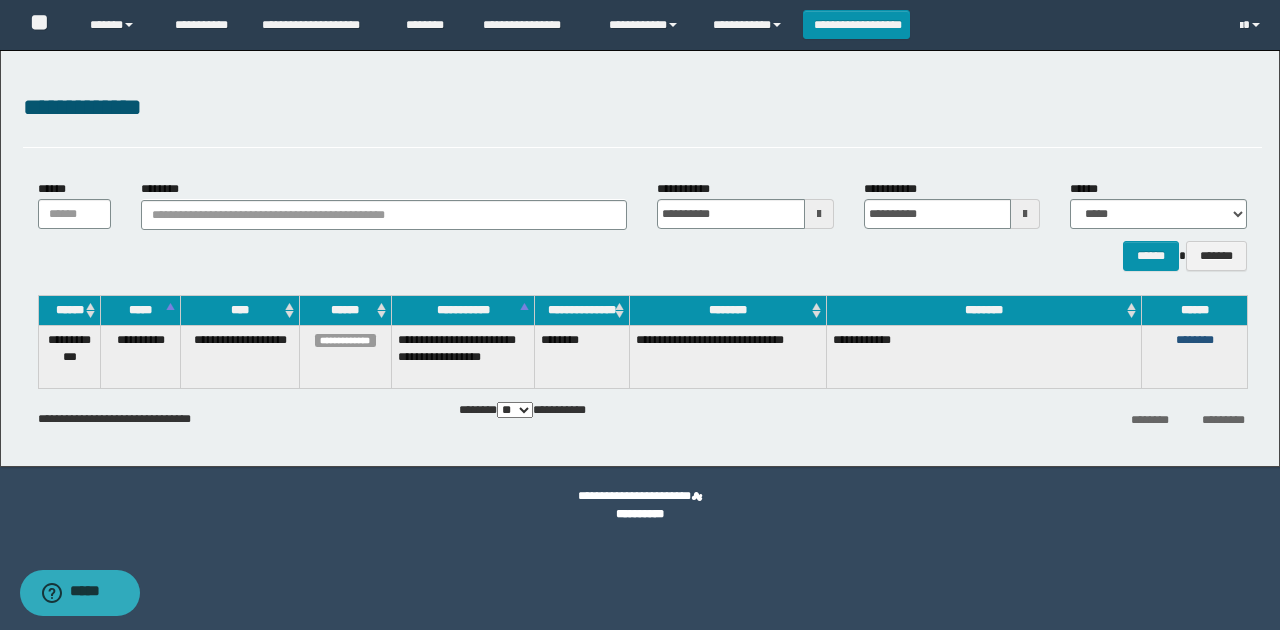 click on "********" at bounding box center (1195, 340) 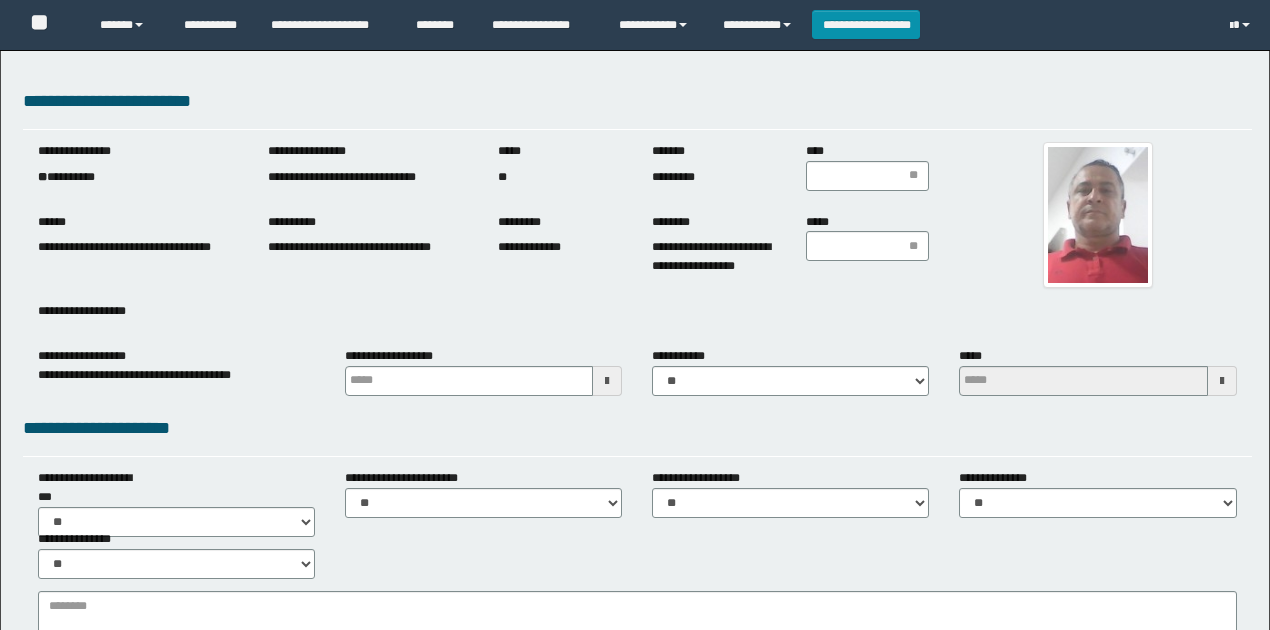 scroll, scrollTop: 0, scrollLeft: 0, axis: both 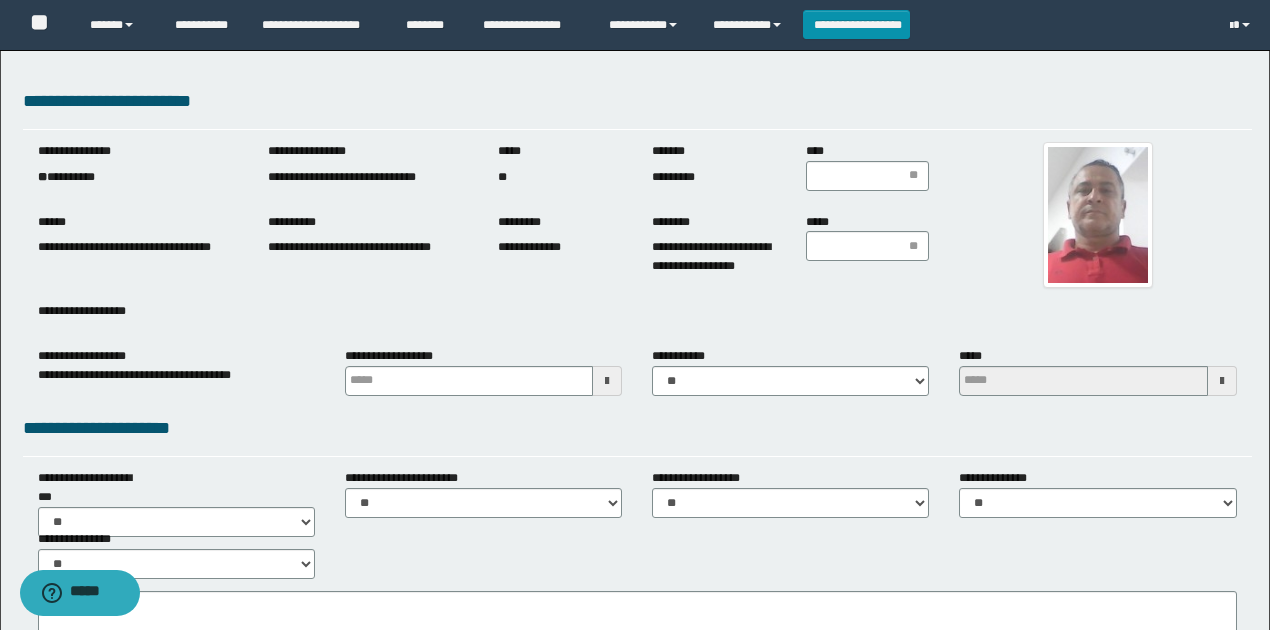 click on "**********" at bounding box center [138, 177] 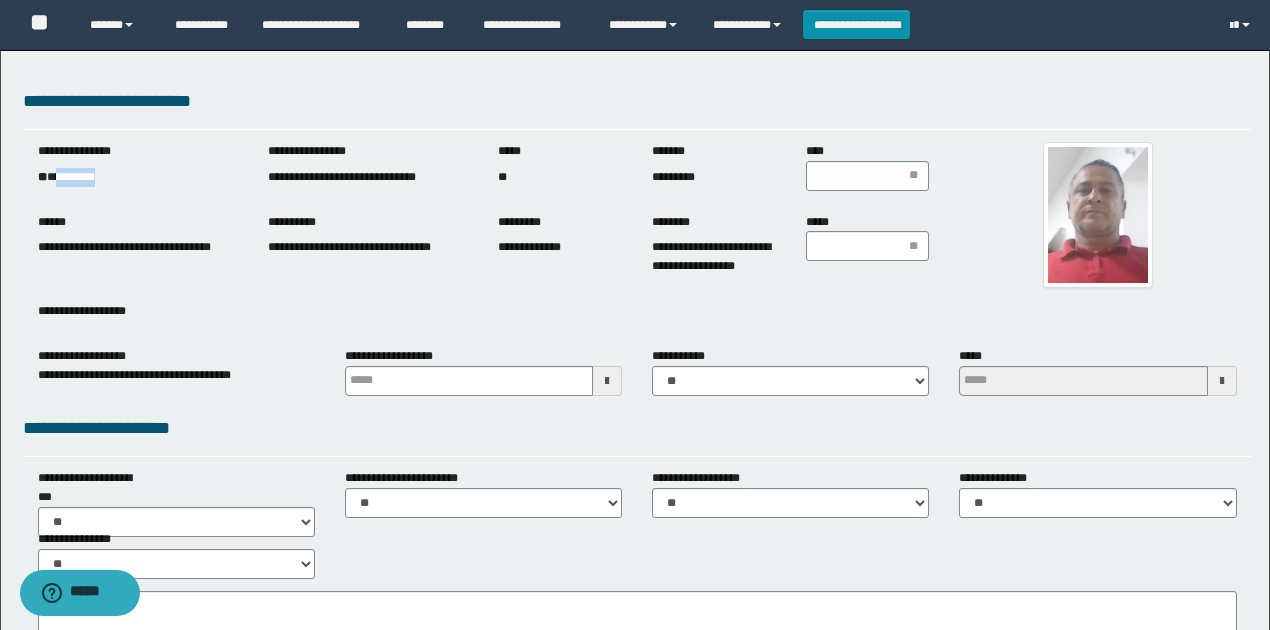 click on "**********" at bounding box center (138, 177) 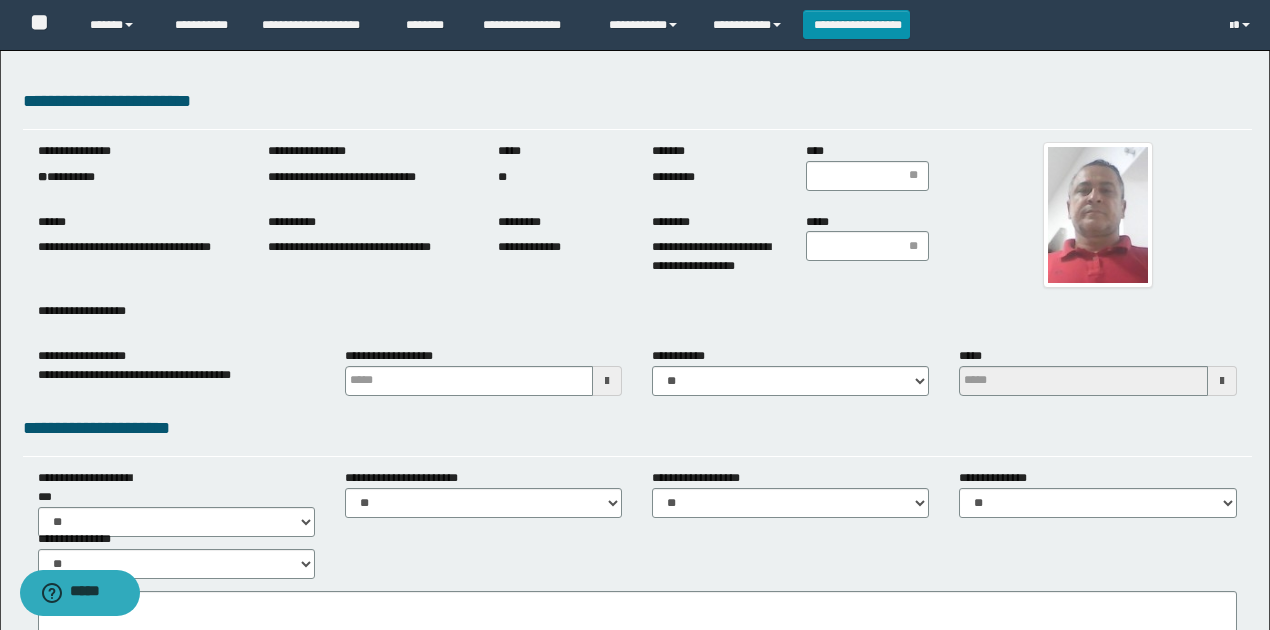 click on "**********" at bounding box center [635, 995] 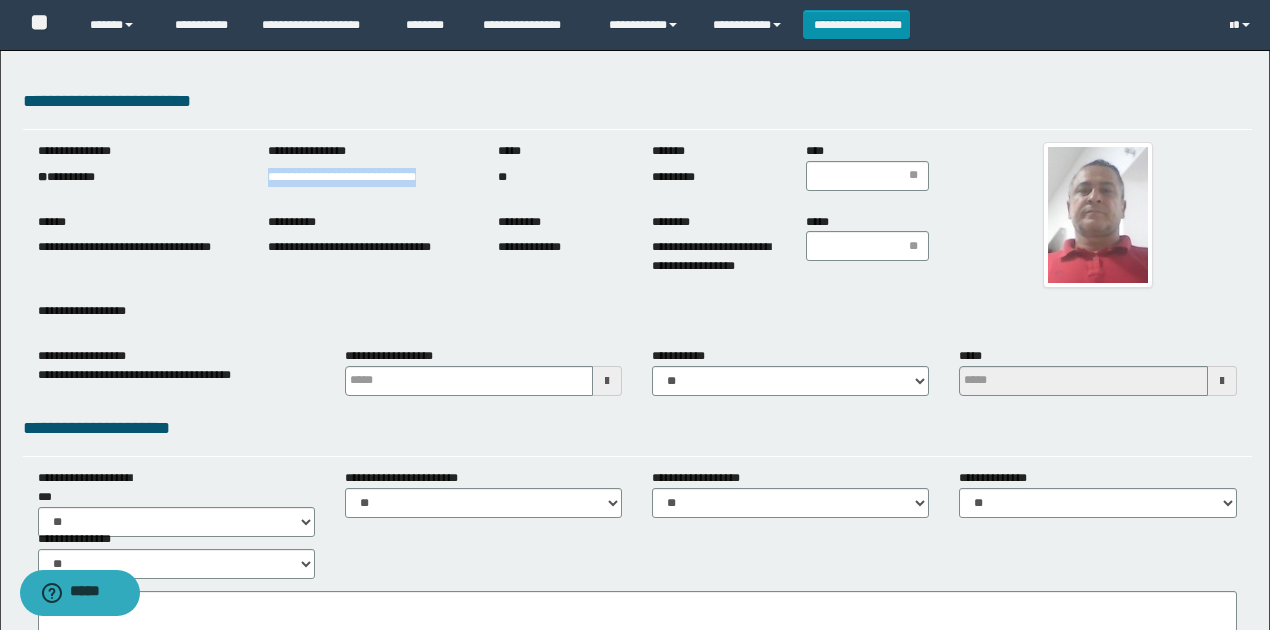drag, startPoint x: 292, startPoint y: 184, endPoint x: 686, endPoint y: 400, distance: 449.32394 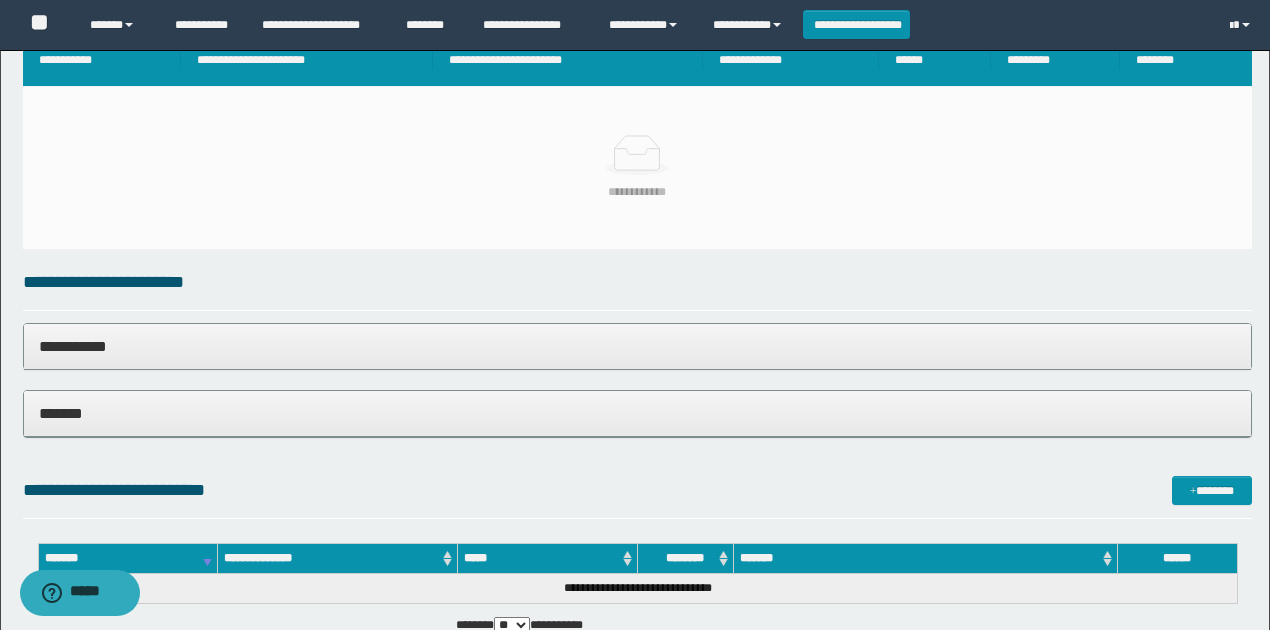 scroll, scrollTop: 1266, scrollLeft: 0, axis: vertical 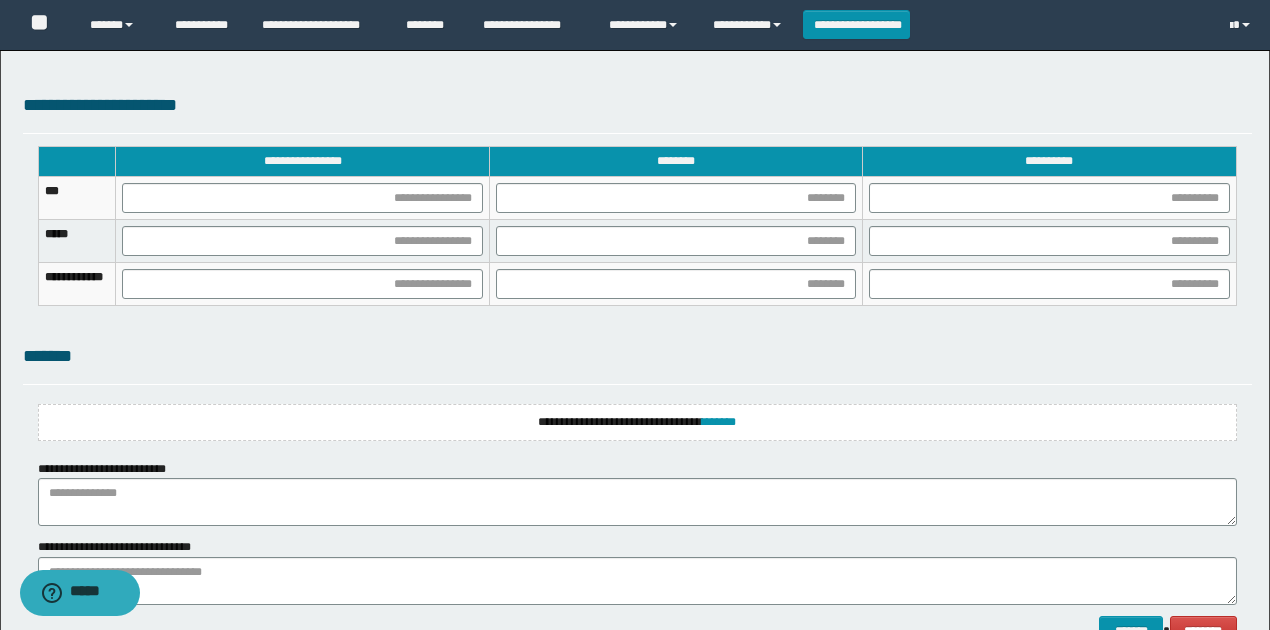 click on "**********" at bounding box center (637, 422) 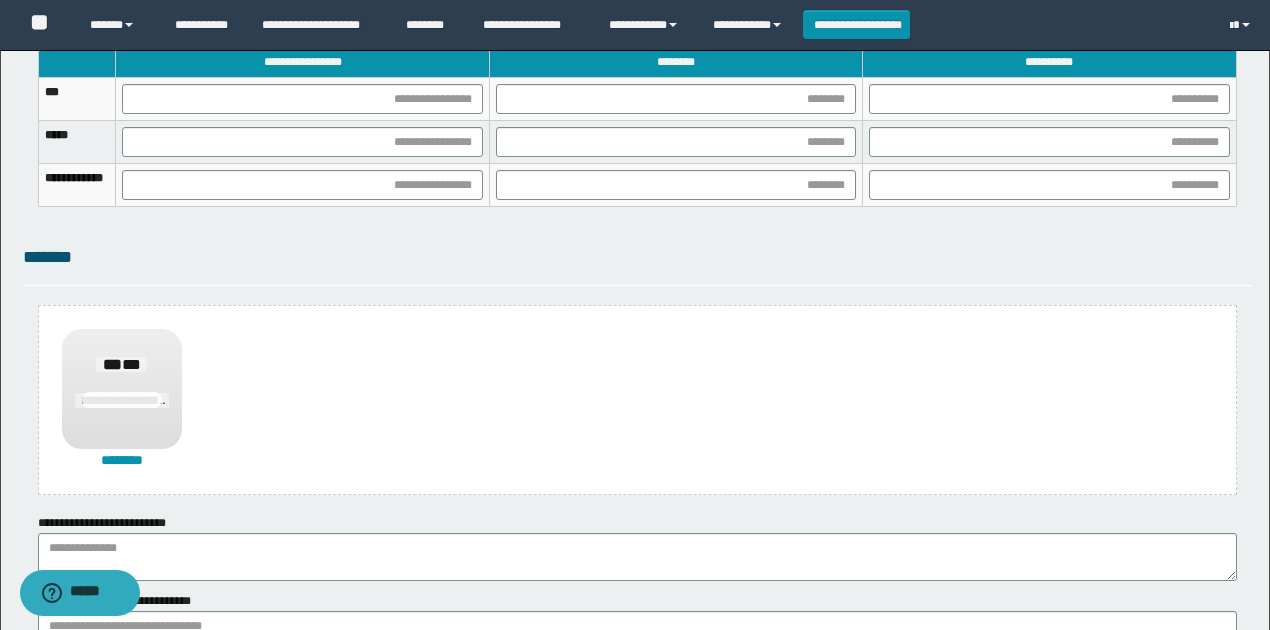 scroll, scrollTop: 1541, scrollLeft: 0, axis: vertical 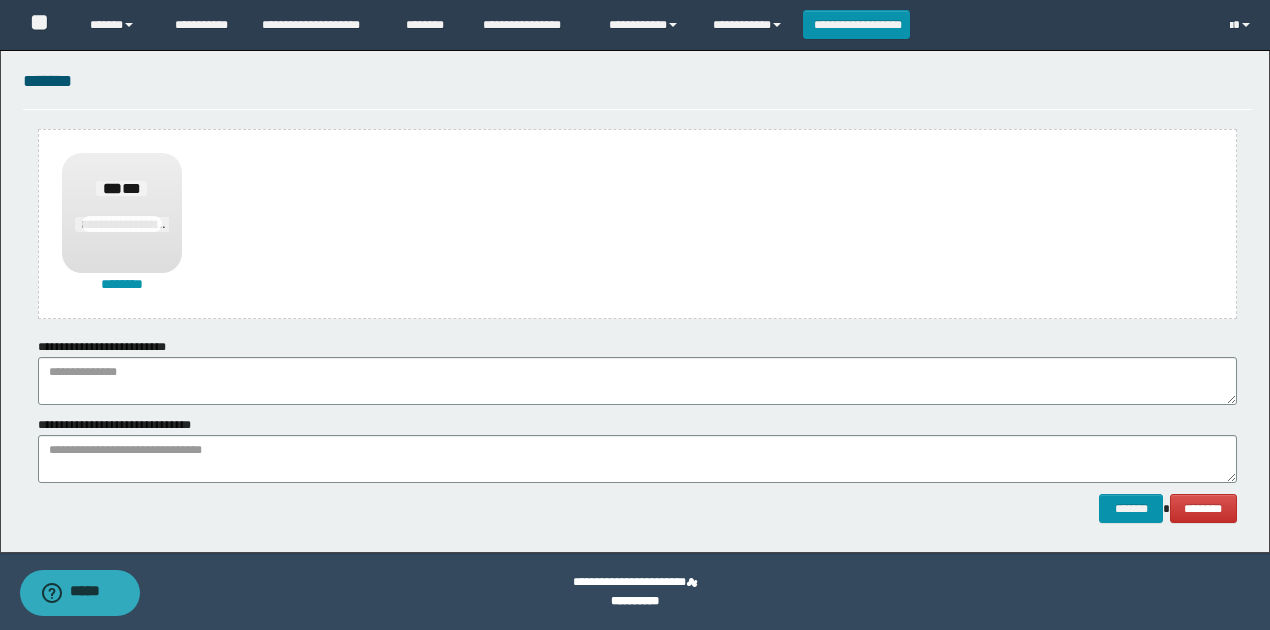 drag, startPoint x: 737, startPoint y: 573, endPoint x: 742, endPoint y: 546, distance: 27.45906 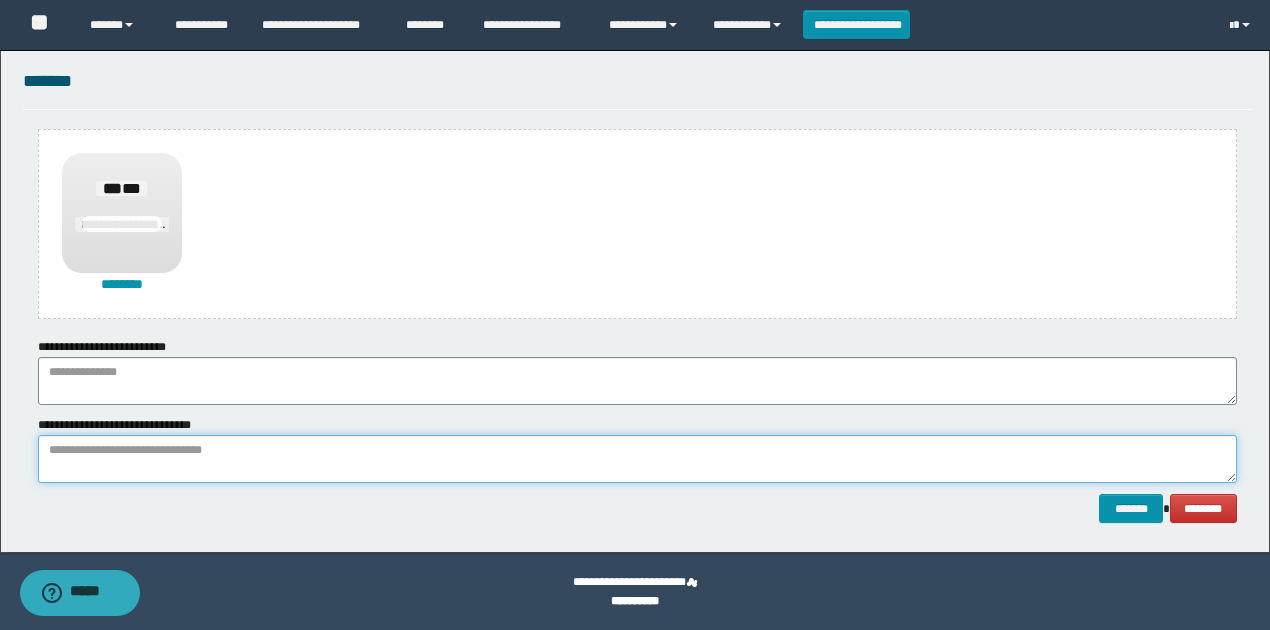 paste on "**********" 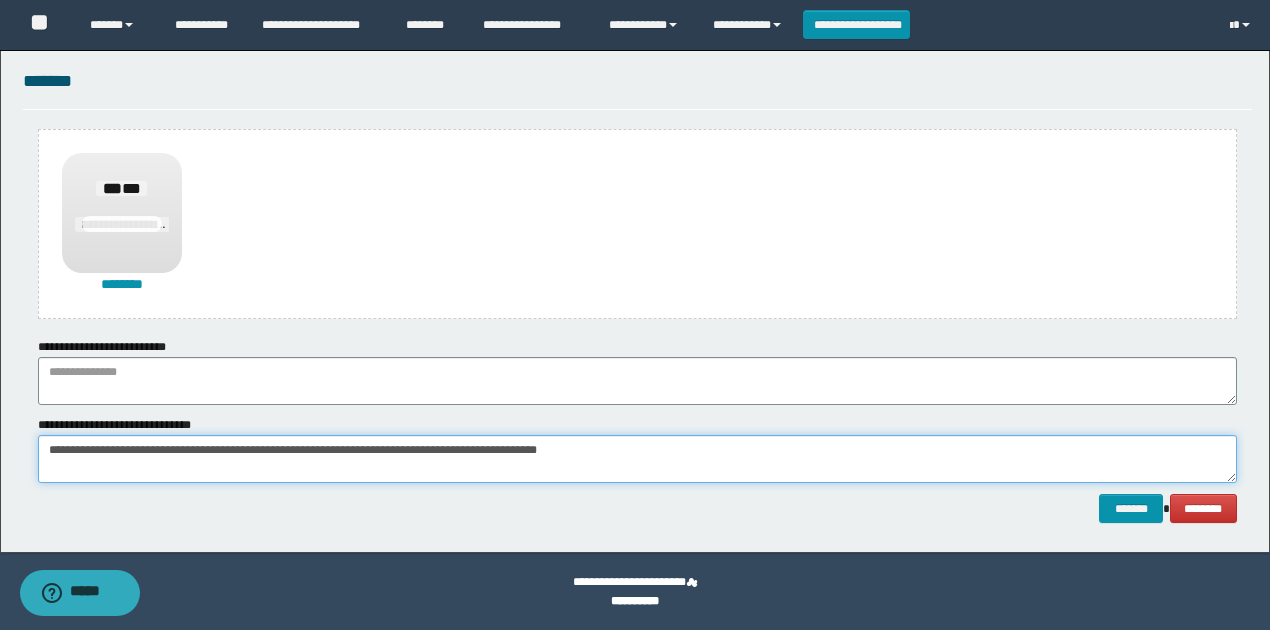 type on "**********" 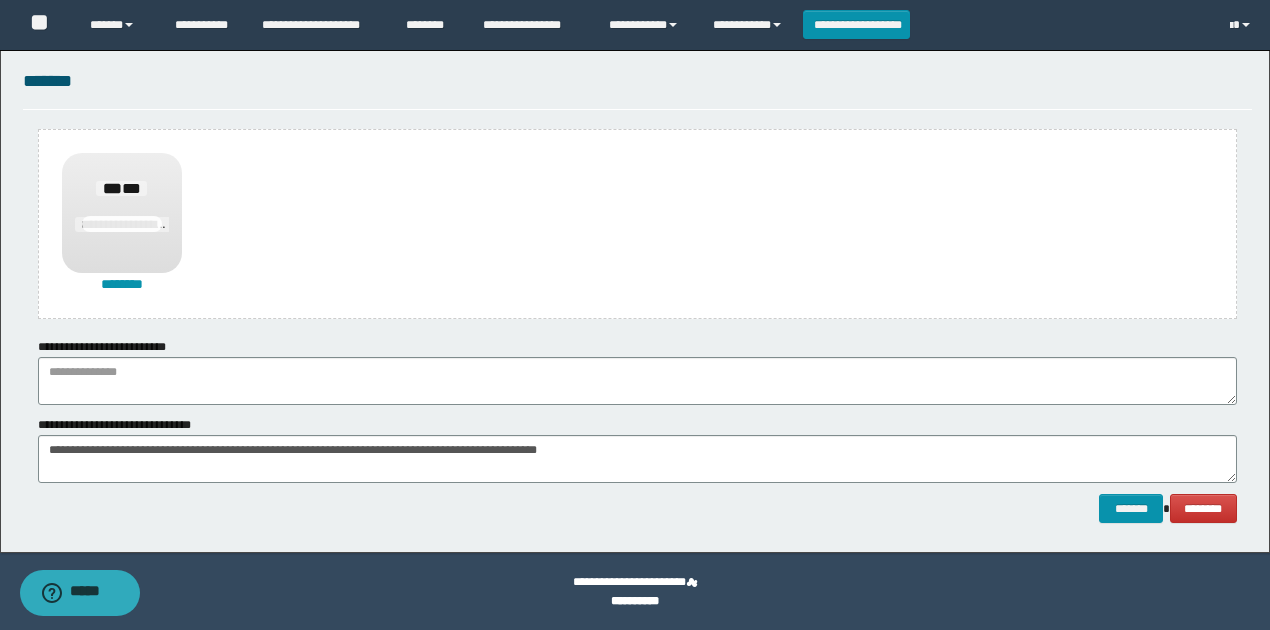 drag, startPoint x: 493, startPoint y: 550, endPoint x: 498, endPoint y: 523, distance: 27.45906 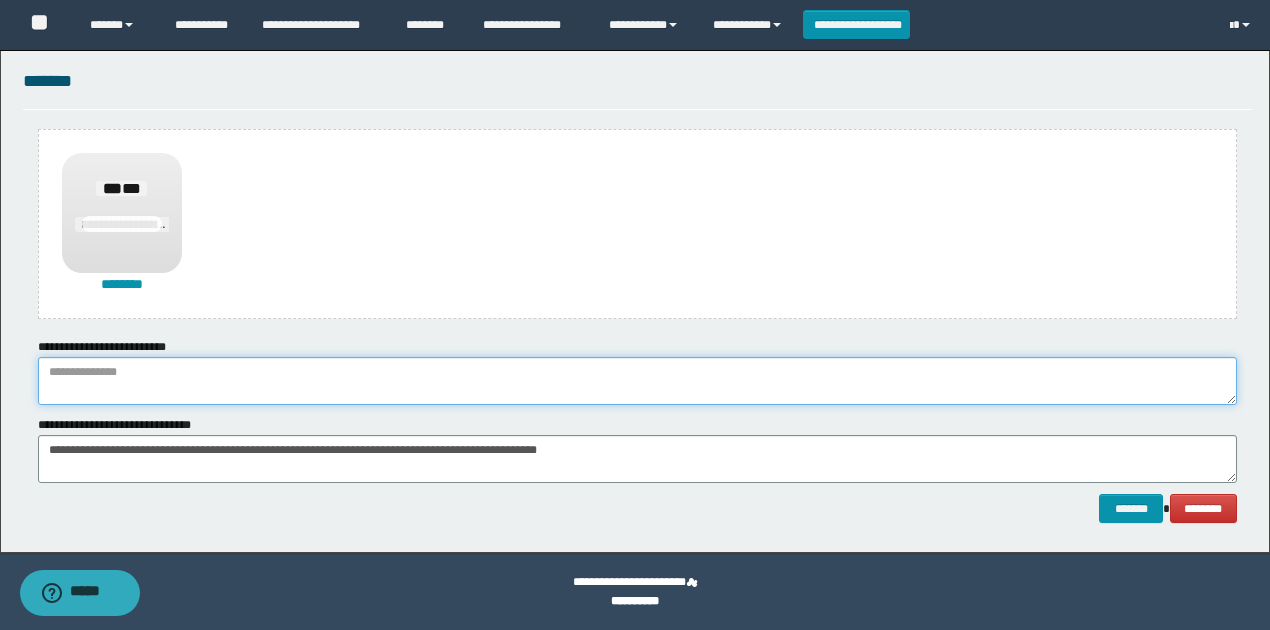 paste on "**********" 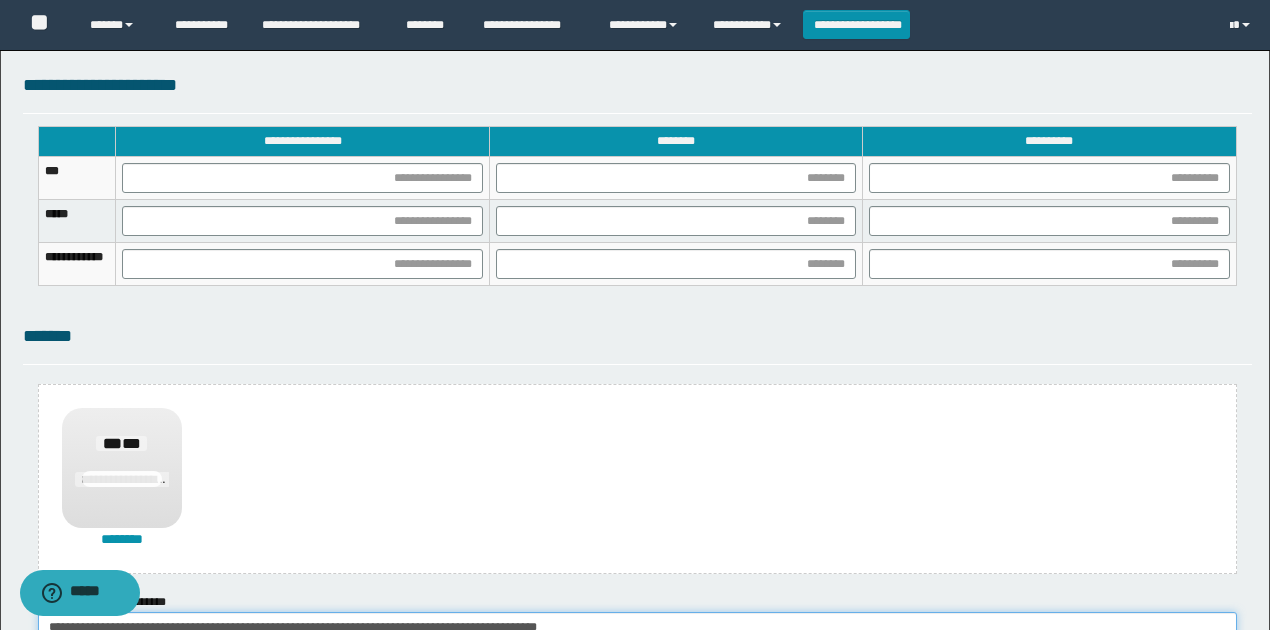 scroll, scrollTop: 1541, scrollLeft: 0, axis: vertical 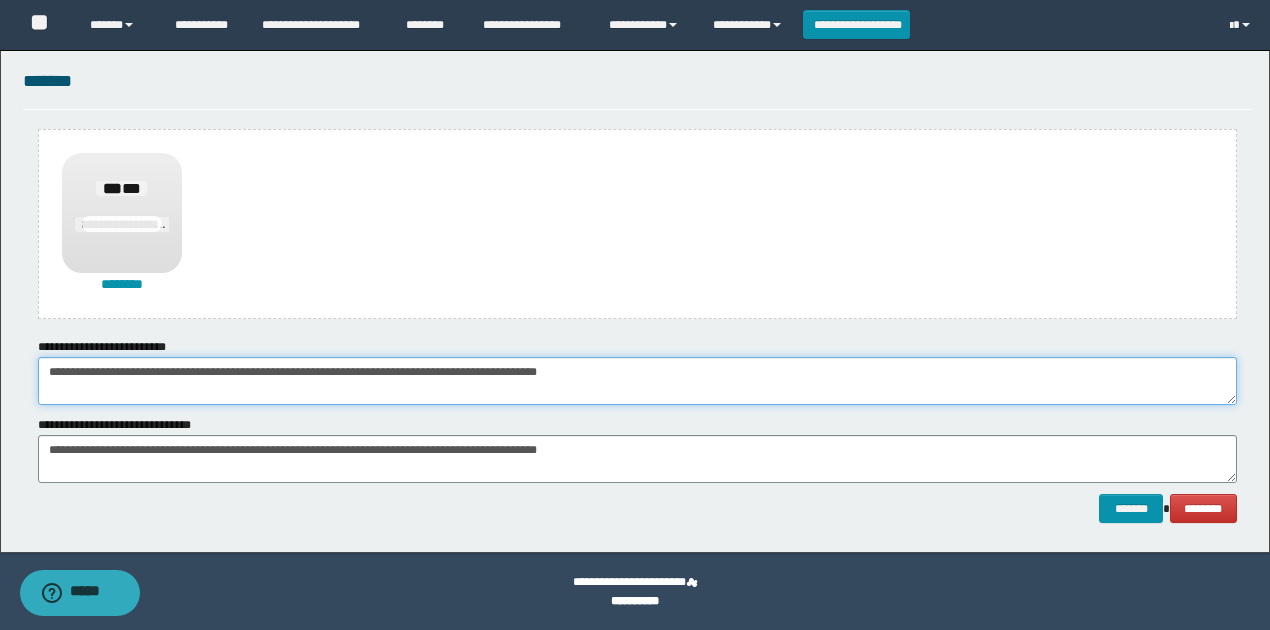 drag, startPoint x: 785, startPoint y: 382, endPoint x: 6, endPoint y: 224, distance: 794.86163 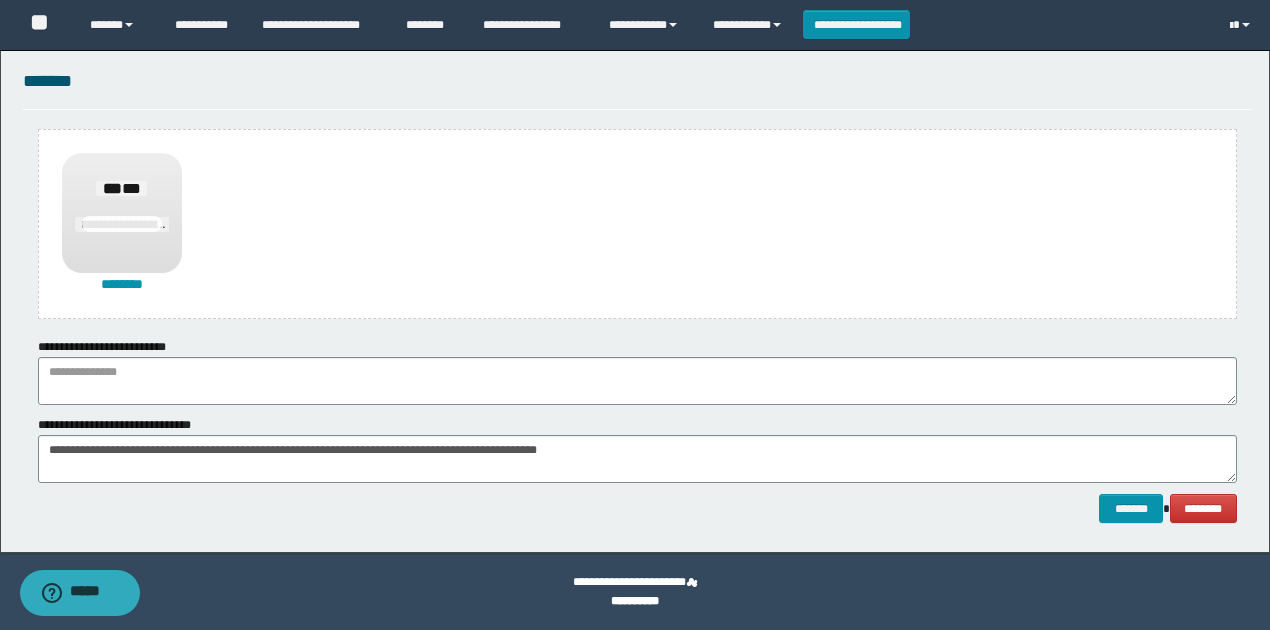 drag, startPoint x: 751, startPoint y: 574, endPoint x: 751, endPoint y: 548, distance: 26 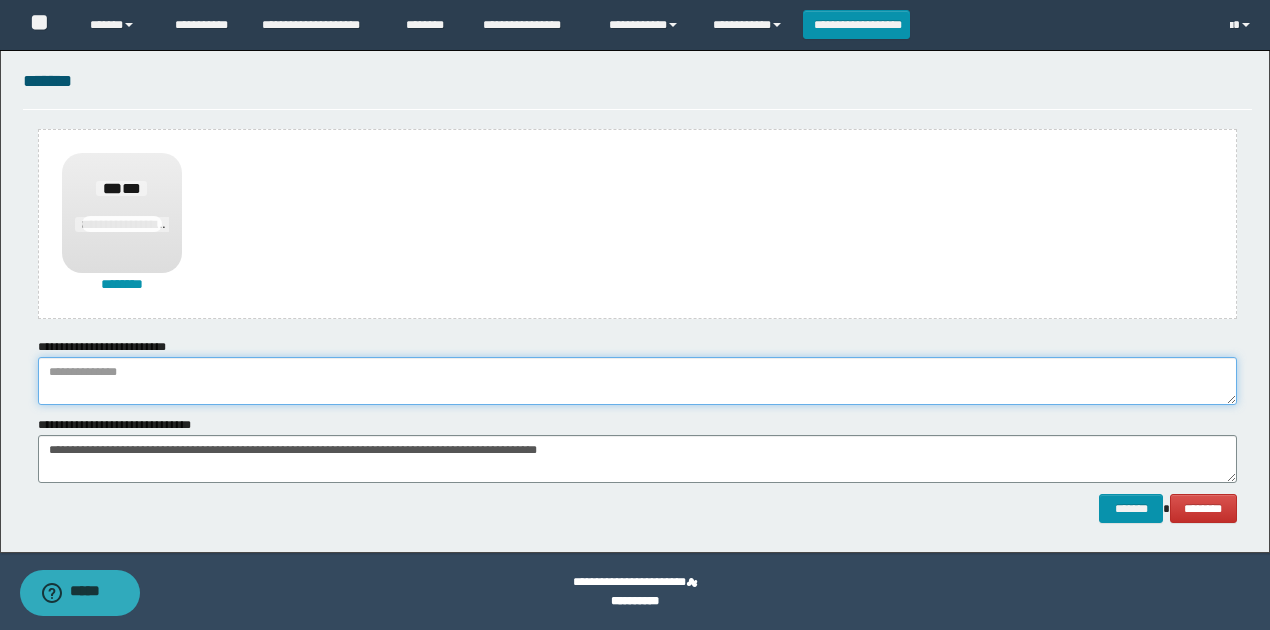 click at bounding box center (637, 381) 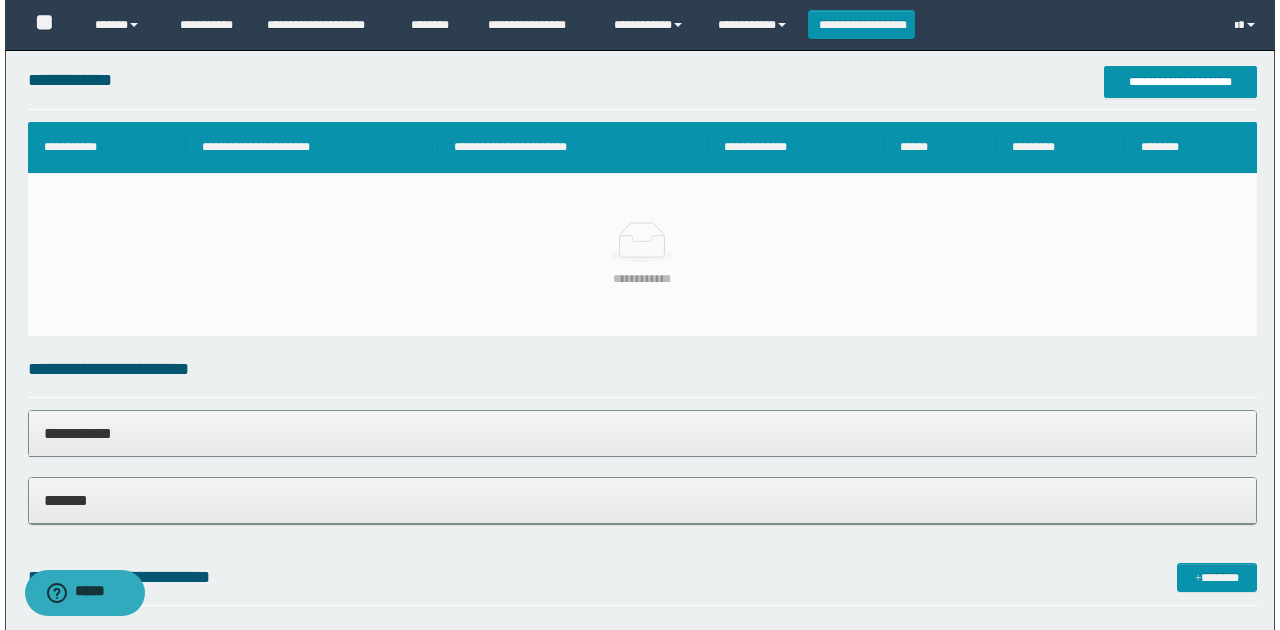 scroll, scrollTop: 408, scrollLeft: 0, axis: vertical 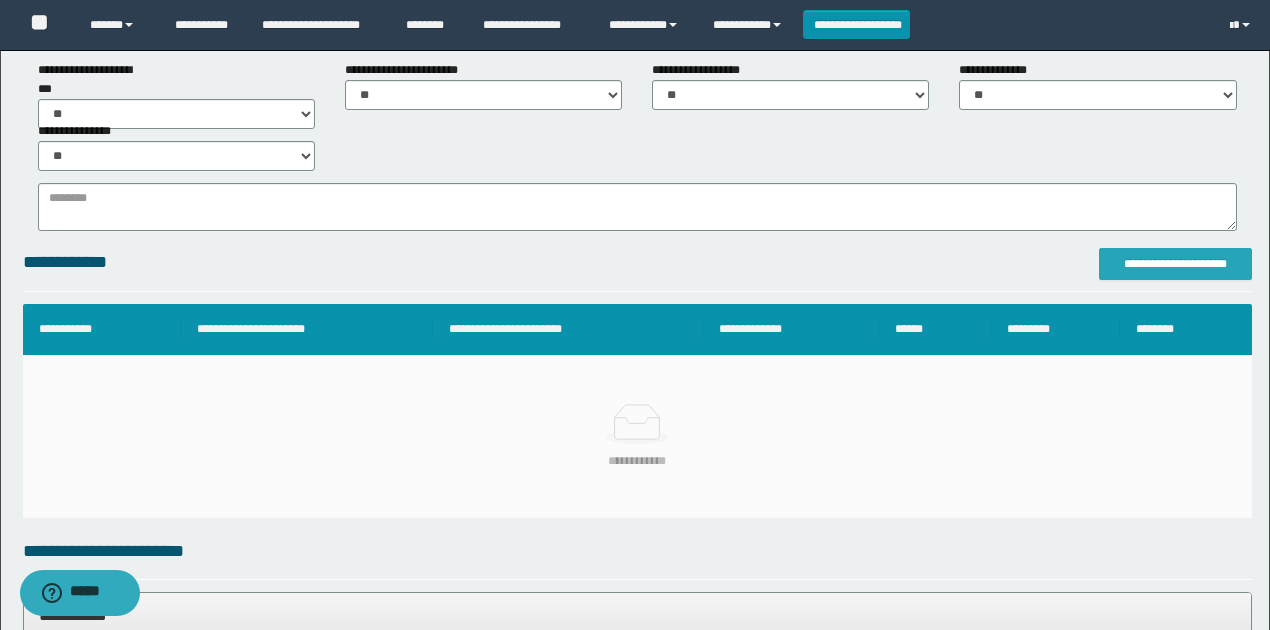 type on "**********" 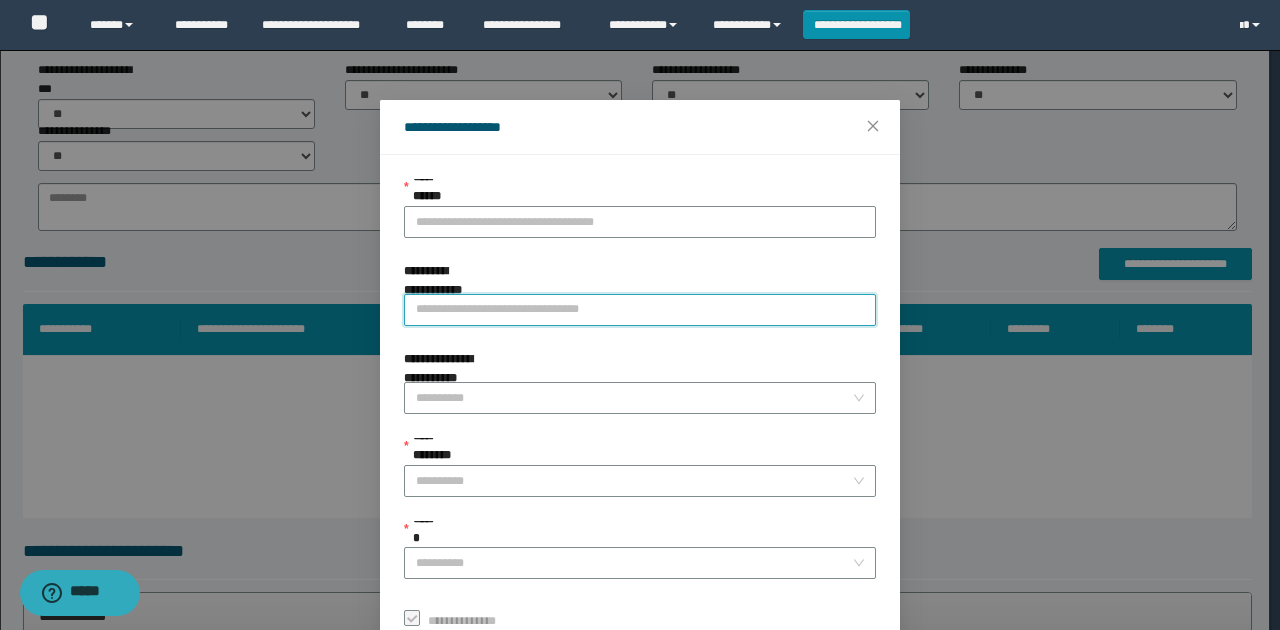 paste on "**********" 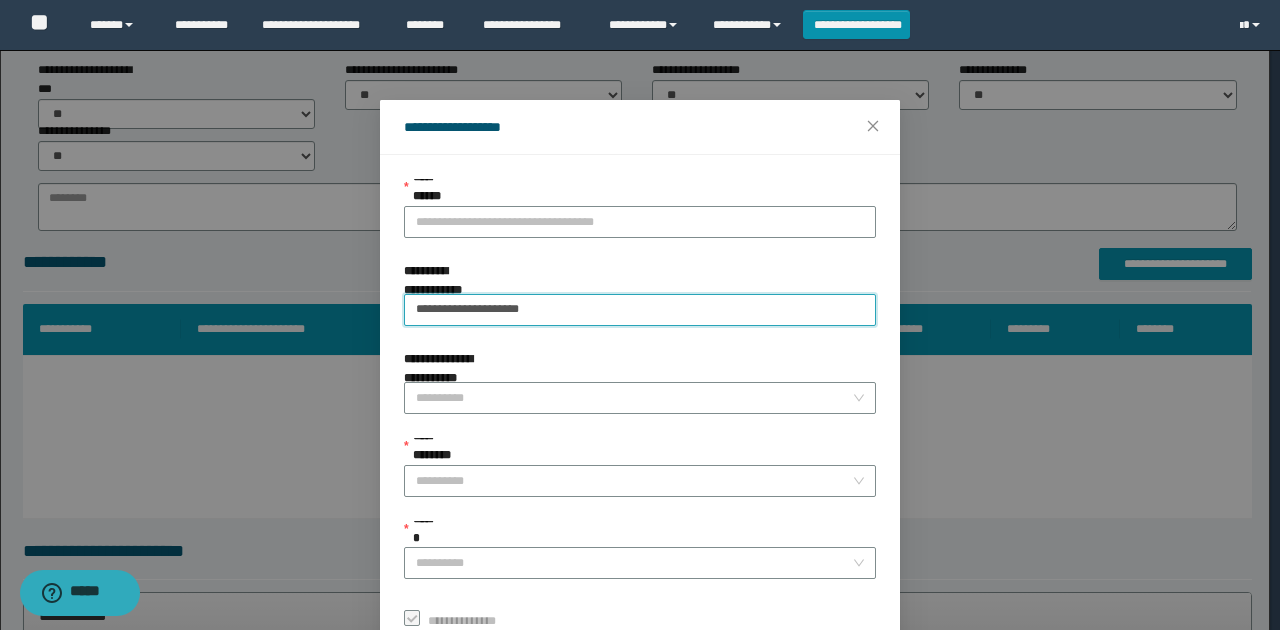 click on "**********" at bounding box center [640, 310] 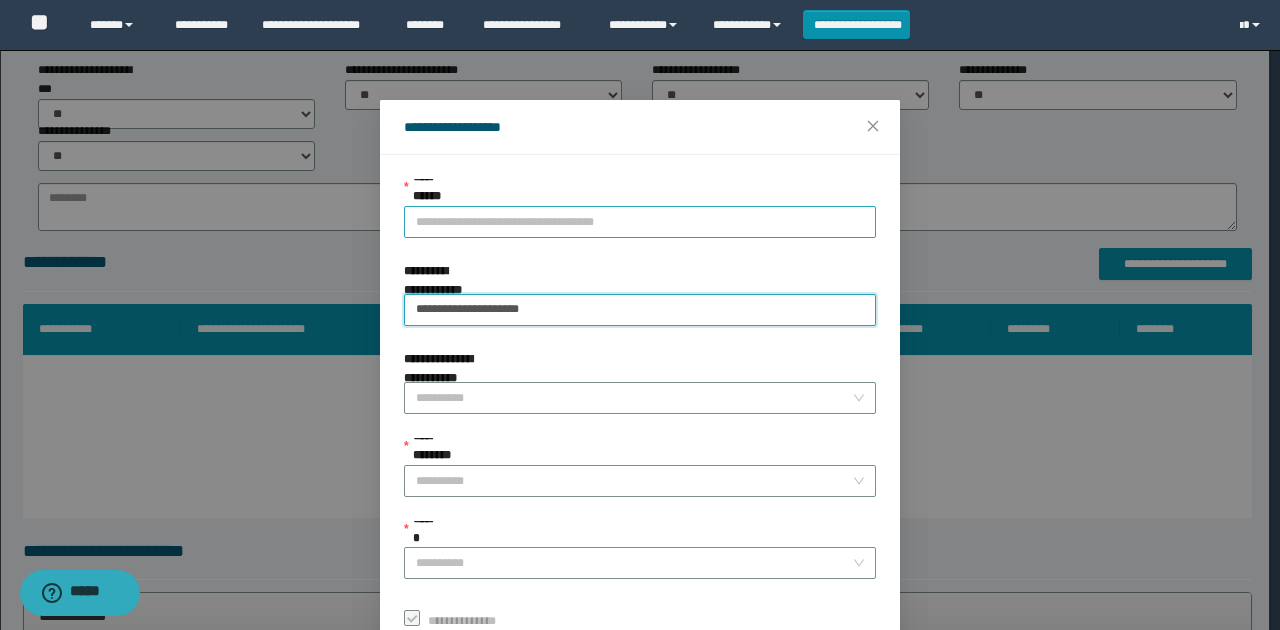 type on "**********" 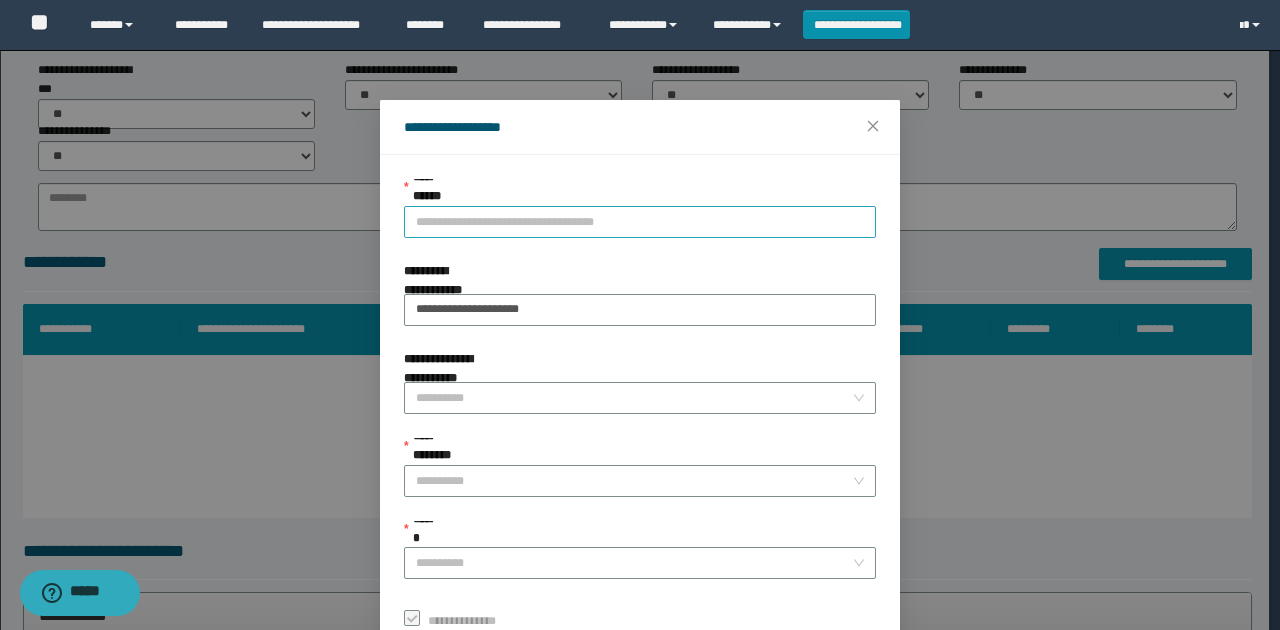 click on "**********" at bounding box center (640, 222) 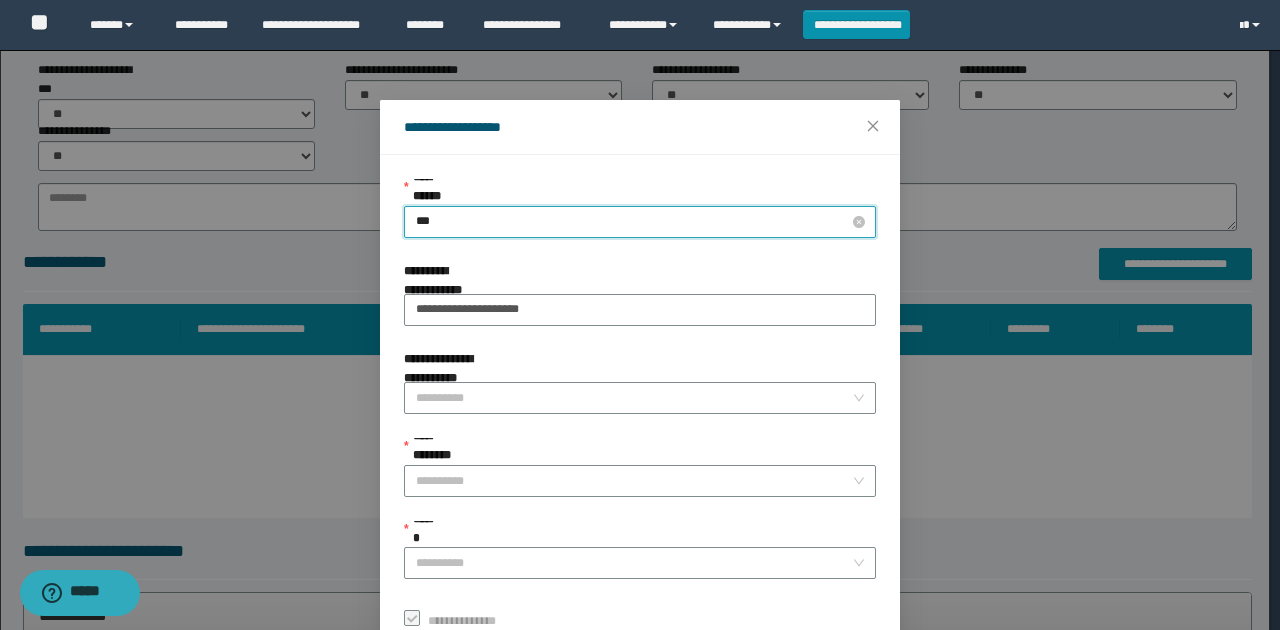 type on "****" 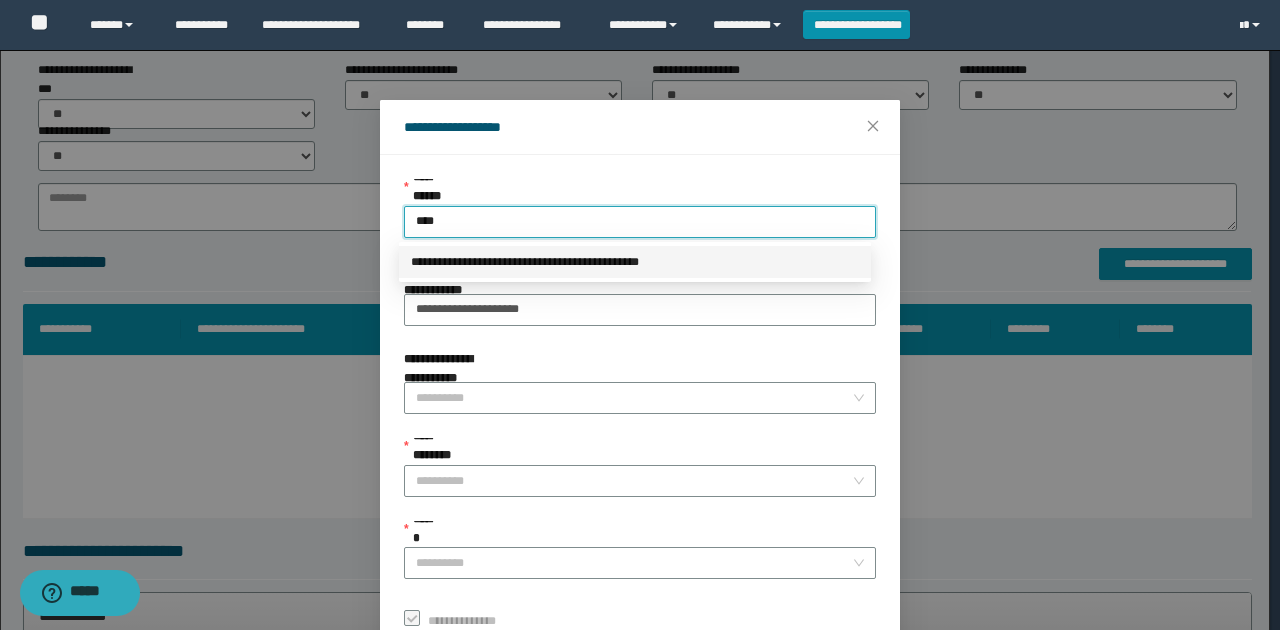 click on "**********" at bounding box center [635, 262] 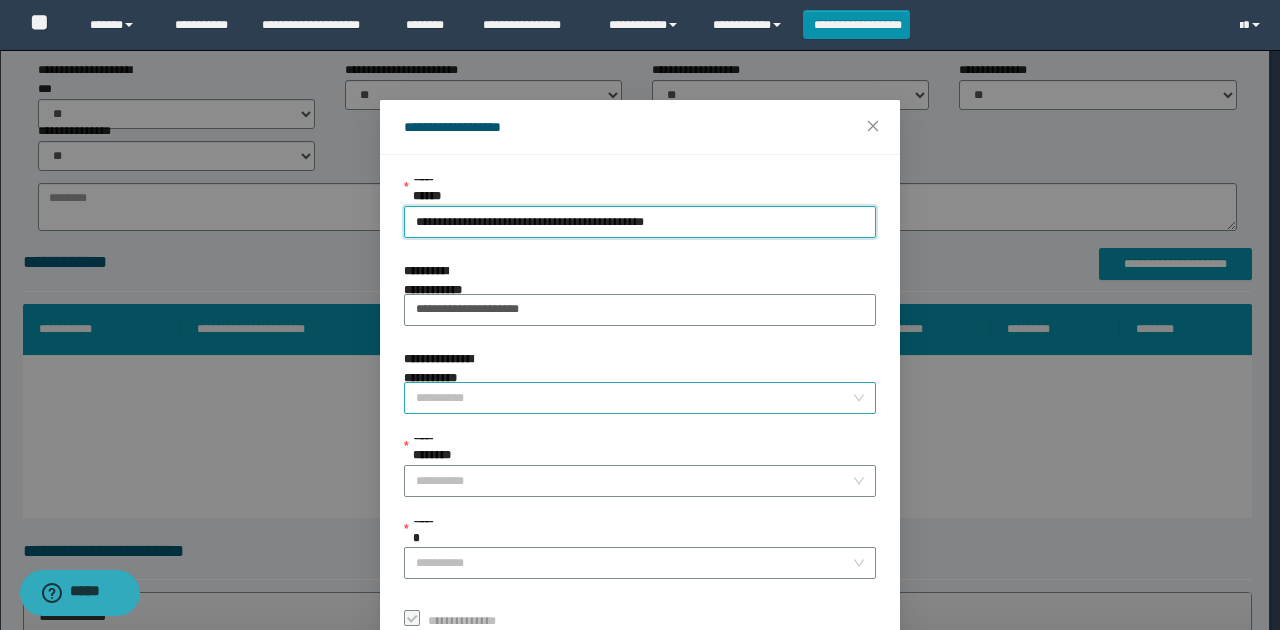 click on "**********" at bounding box center [634, 398] 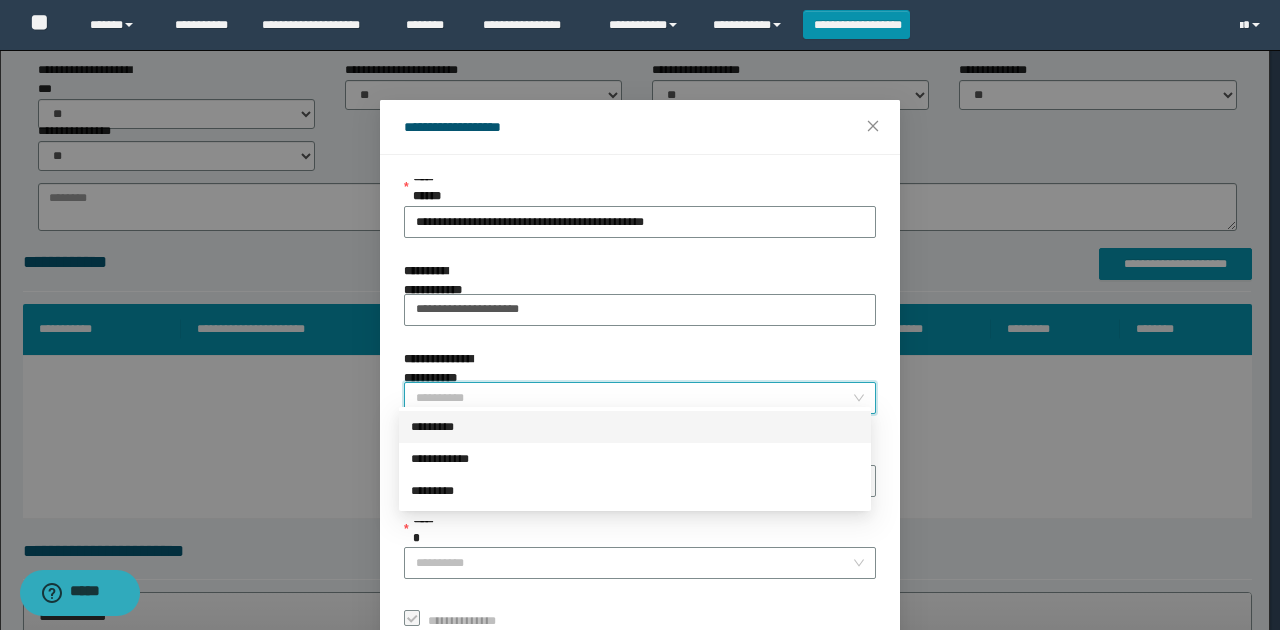 click on "*********" at bounding box center (635, 427) 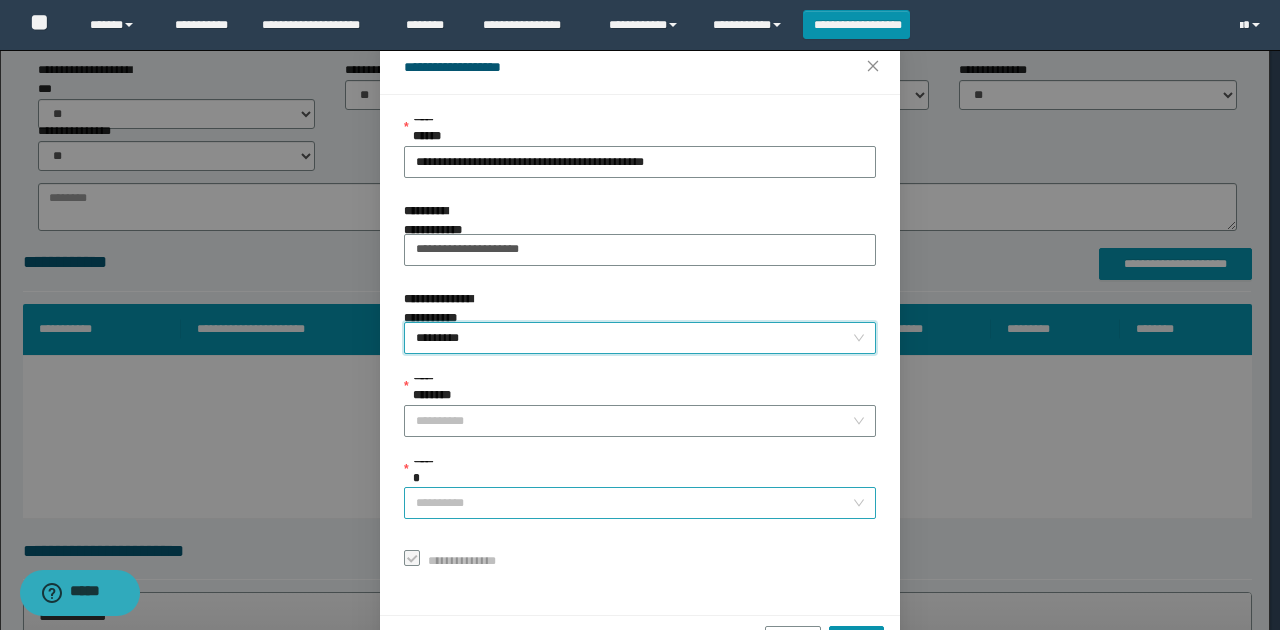 scroll, scrollTop: 121, scrollLeft: 0, axis: vertical 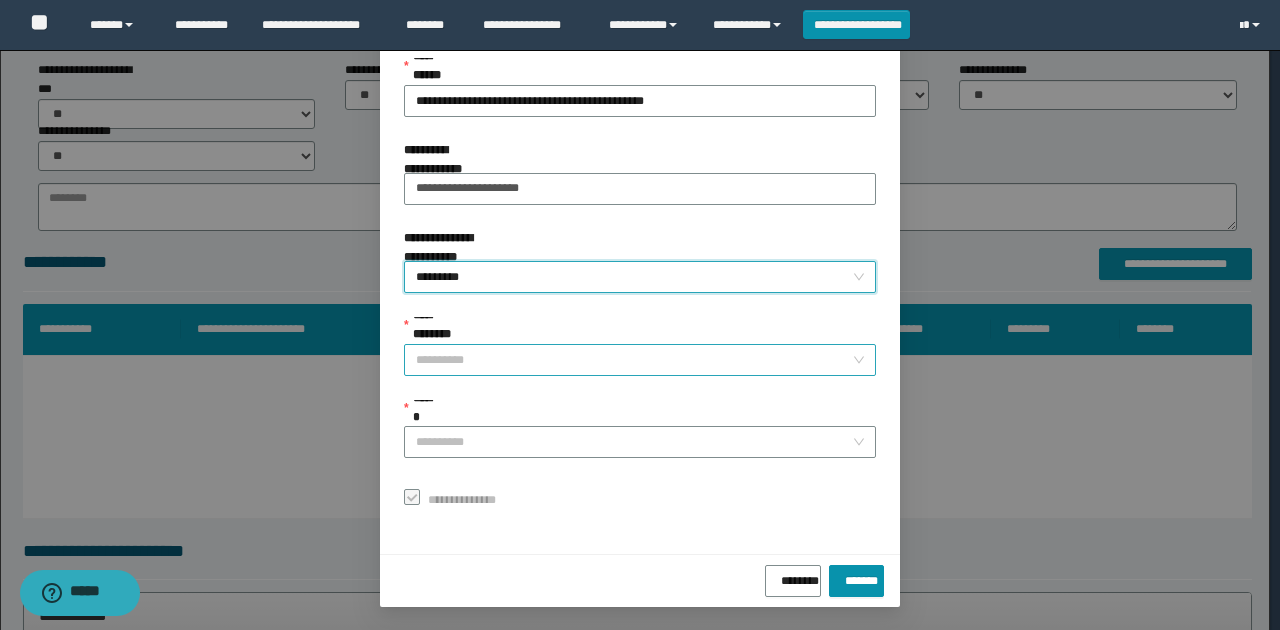 click on "**********" at bounding box center (634, 360) 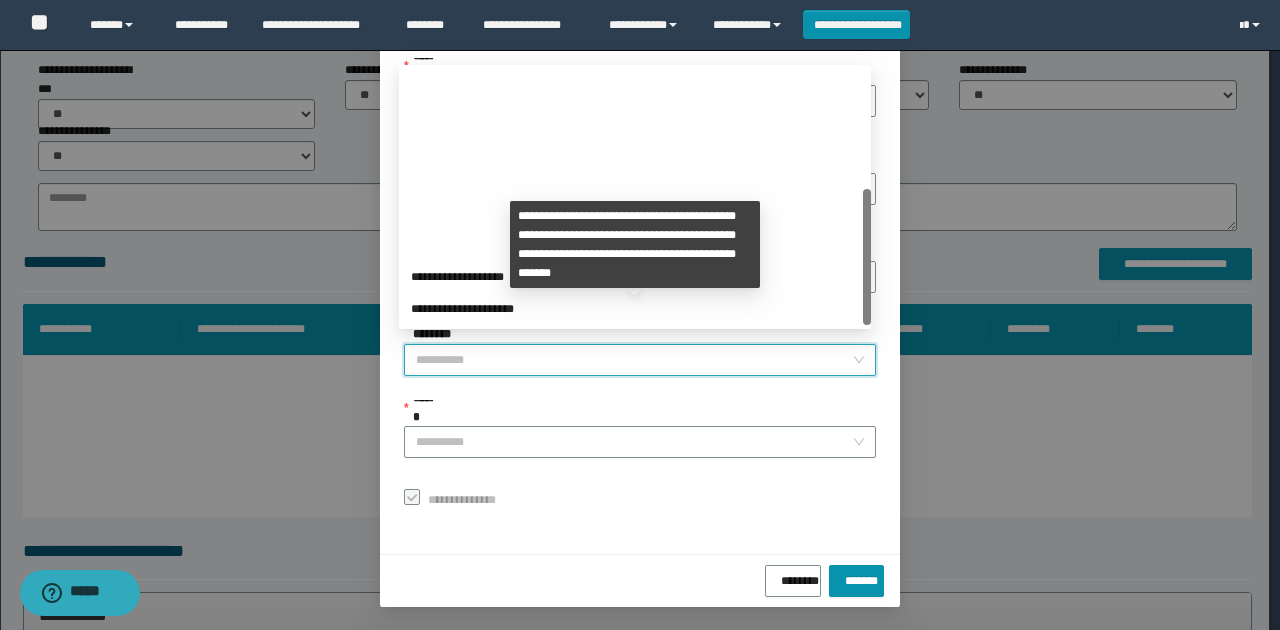scroll, scrollTop: 224, scrollLeft: 0, axis: vertical 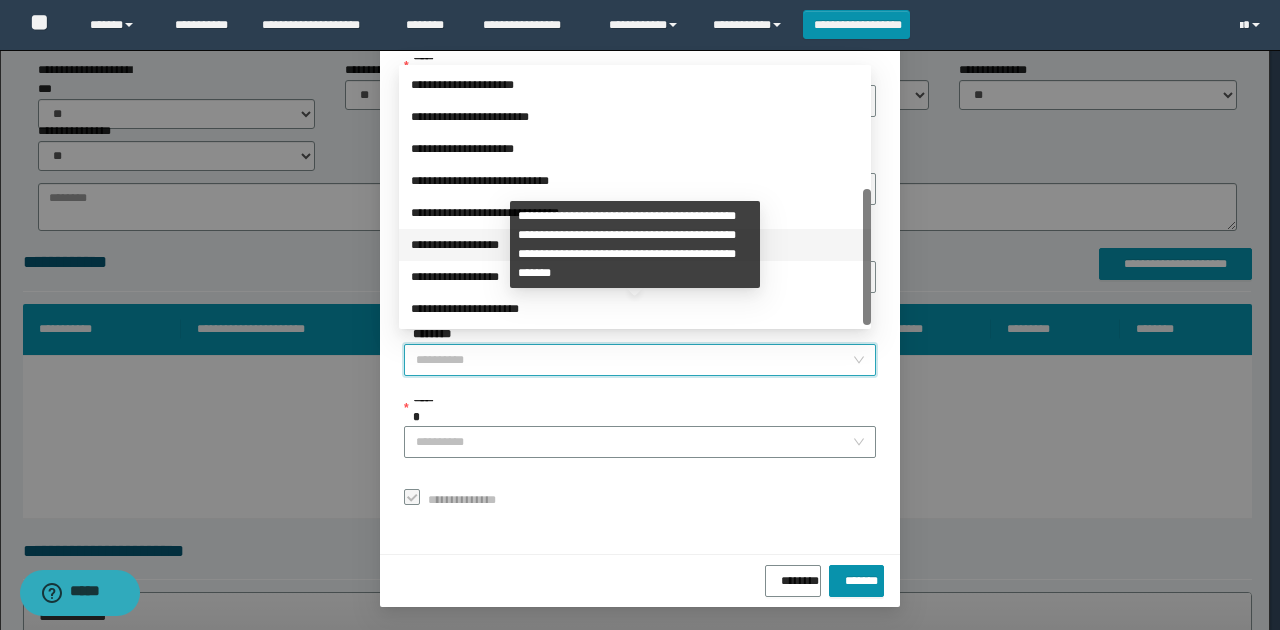 click on "**********" at bounding box center [635, 245] 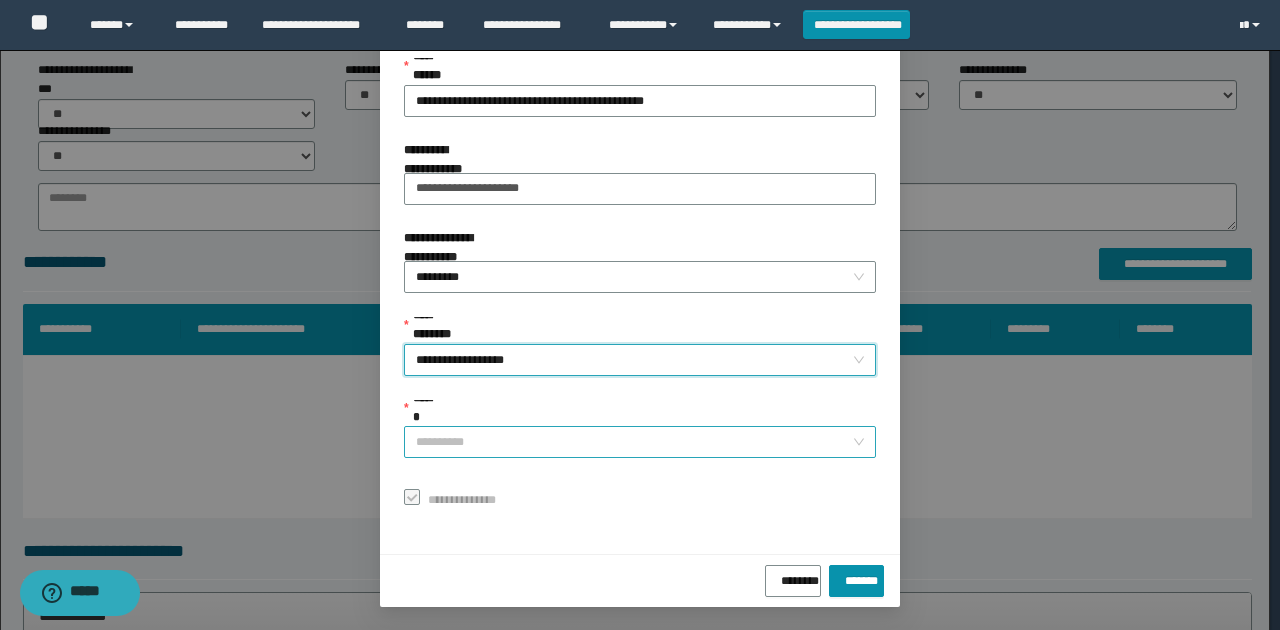 click on "******" at bounding box center [634, 442] 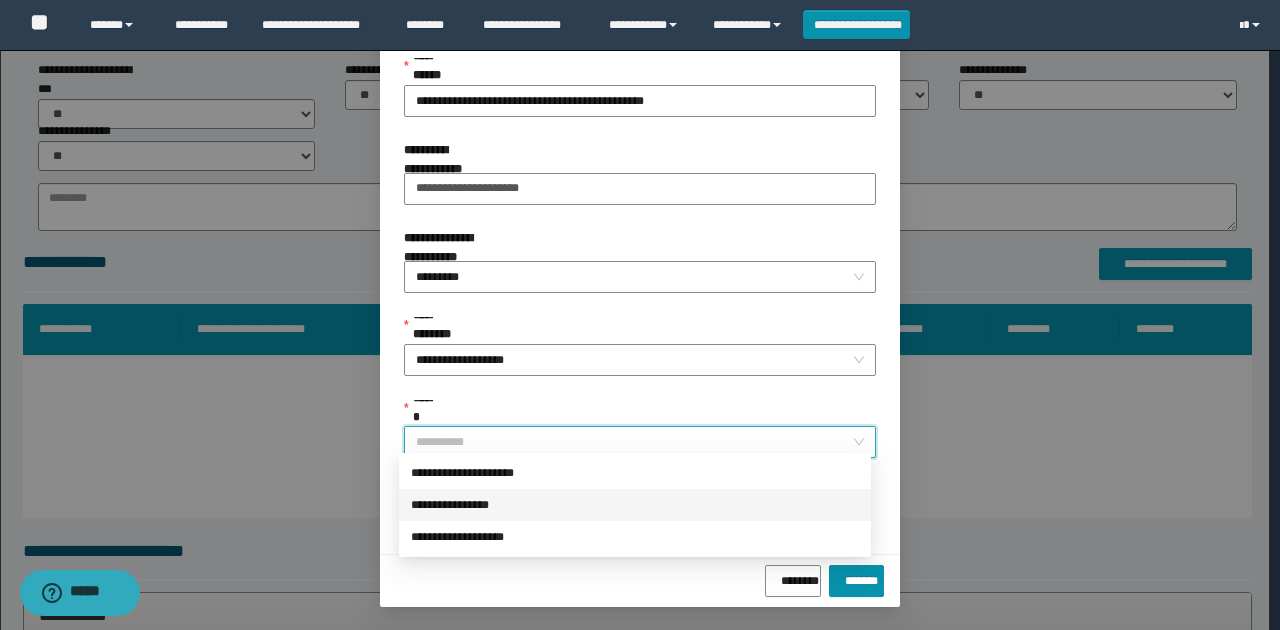 click on "**********" at bounding box center (635, 505) 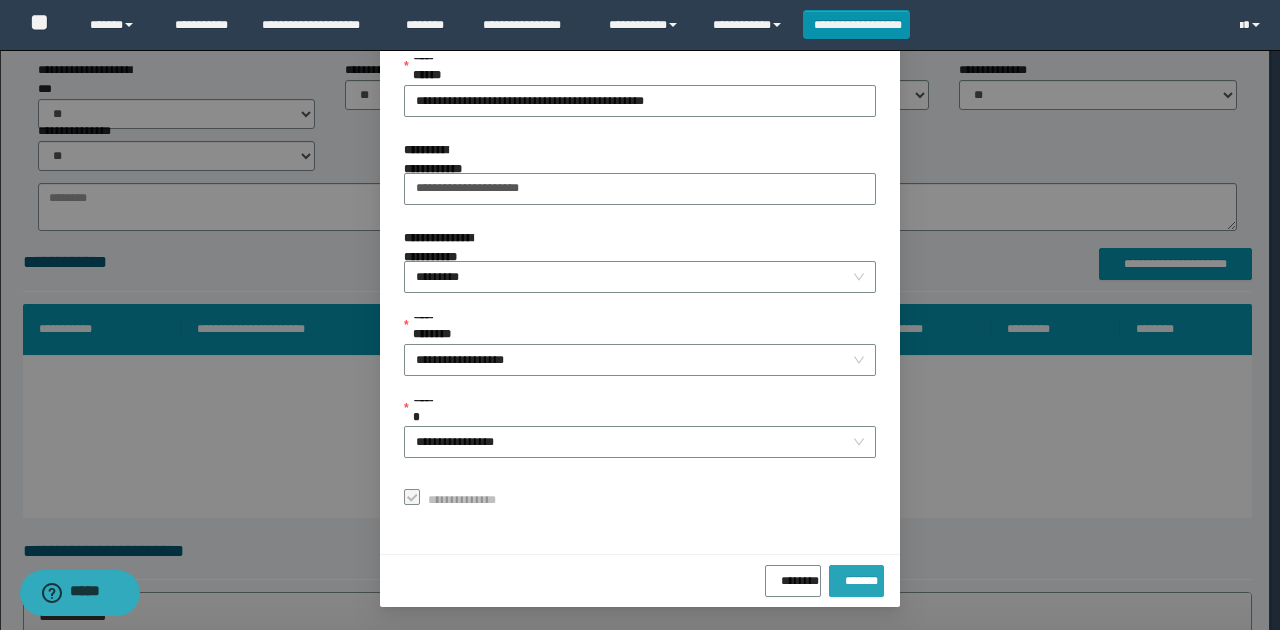 click on "*******" at bounding box center (856, 581) 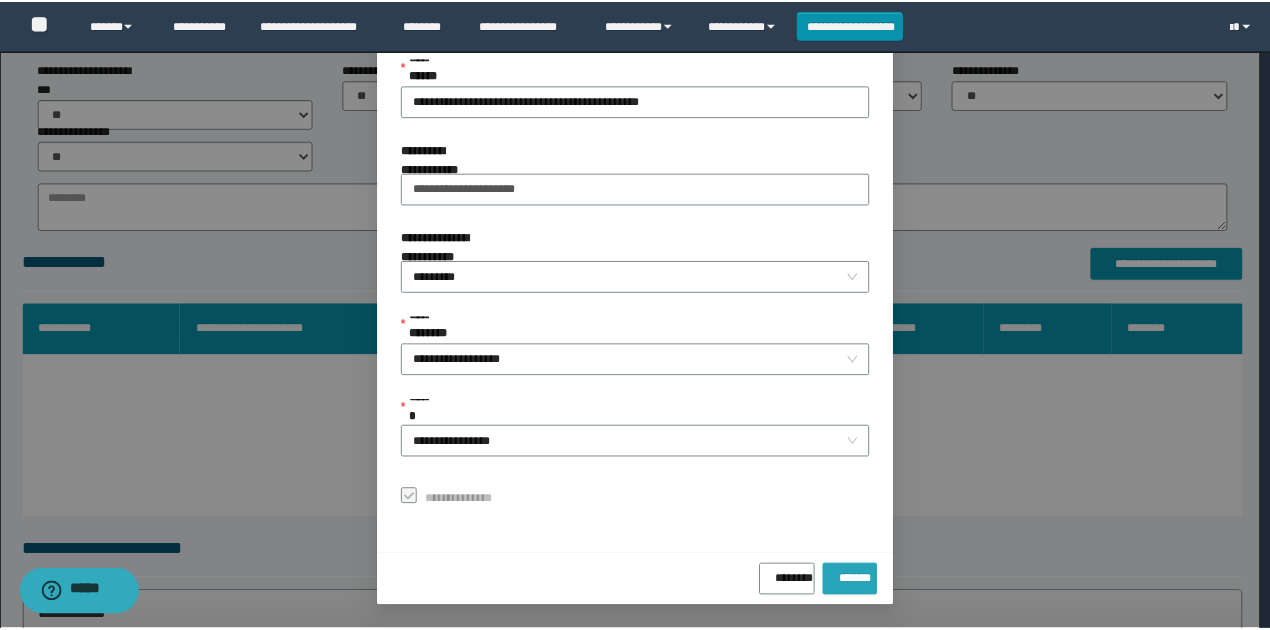 scroll, scrollTop: 73, scrollLeft: 0, axis: vertical 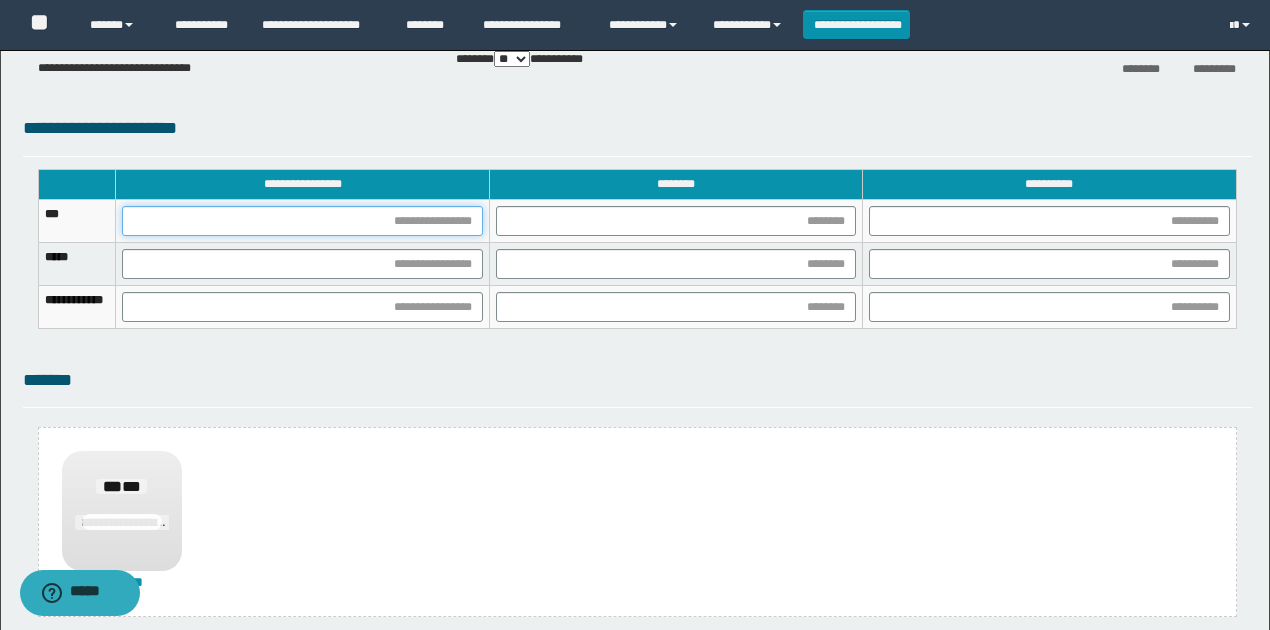 drag, startPoint x: 511, startPoint y: 216, endPoint x: 500, endPoint y: 222, distance: 12.529964 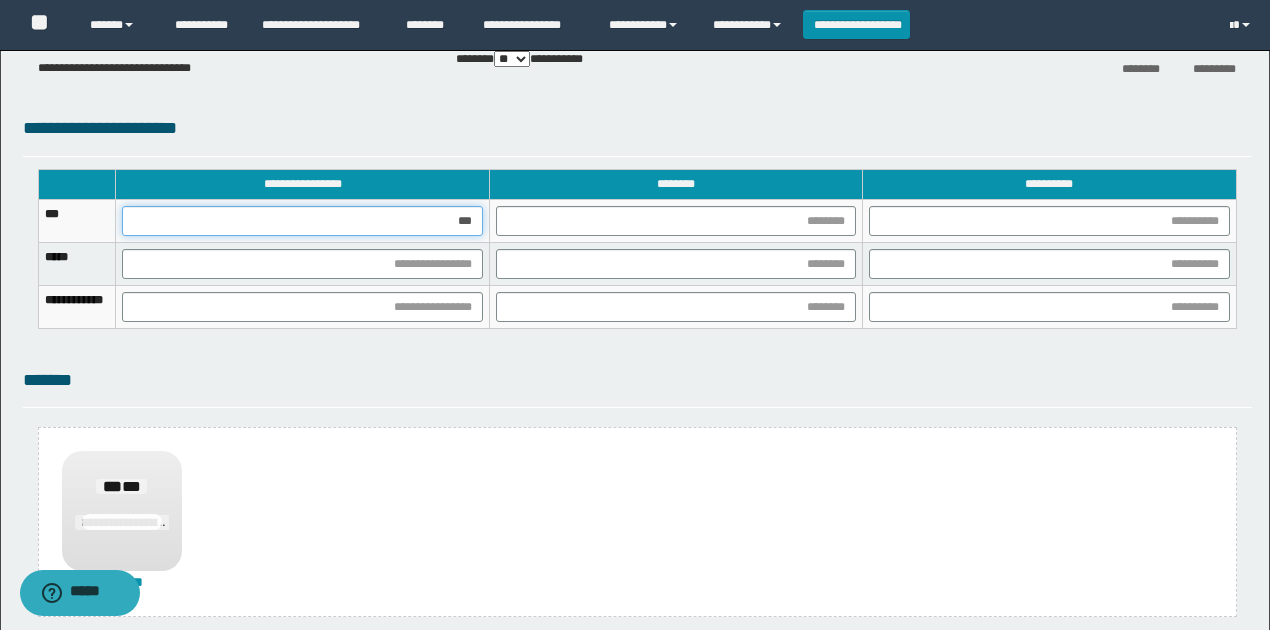 type on "****" 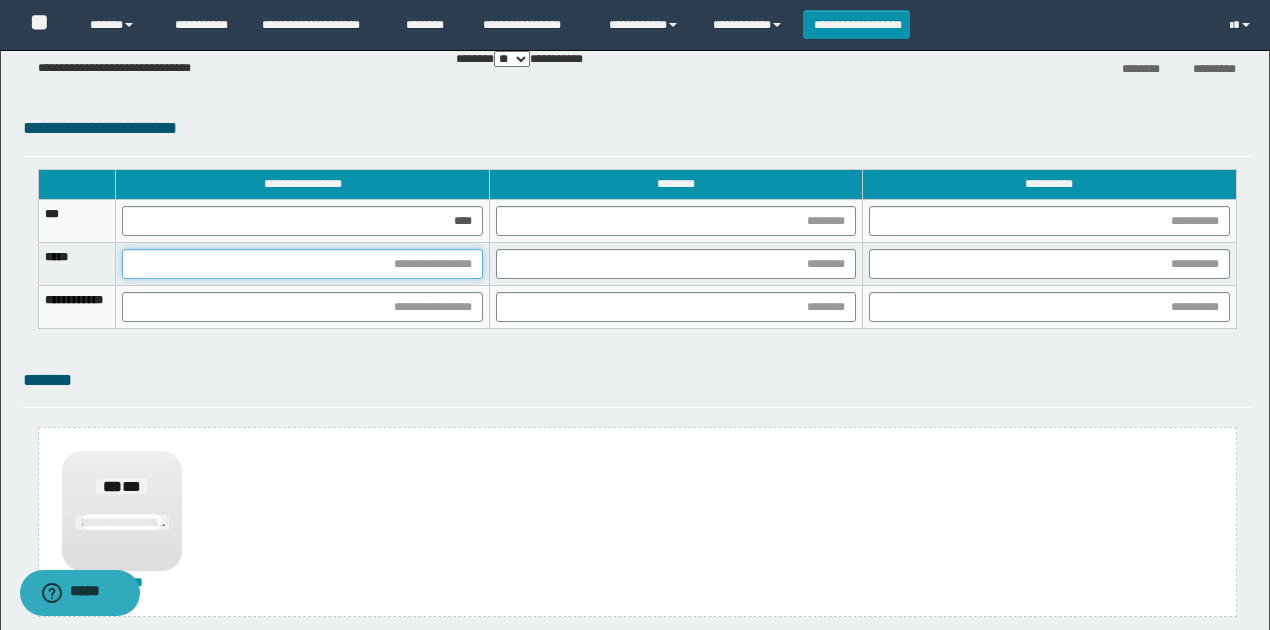 drag, startPoint x: 507, startPoint y: 271, endPoint x: 502, endPoint y: 280, distance: 10.29563 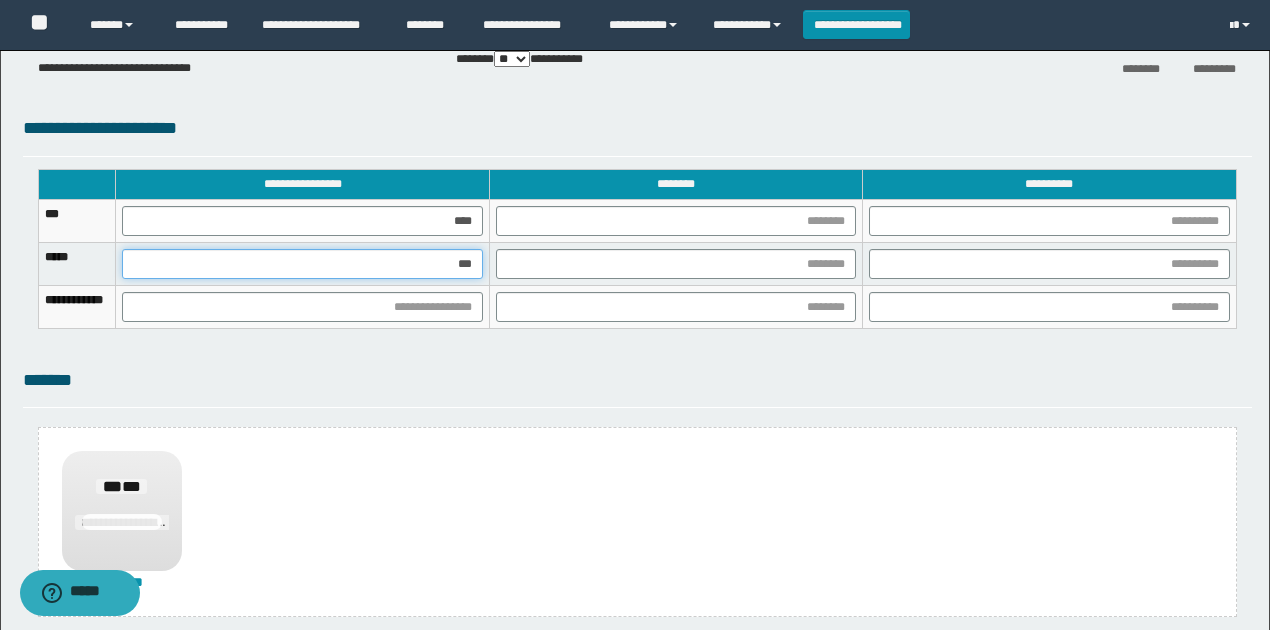 type on "****" 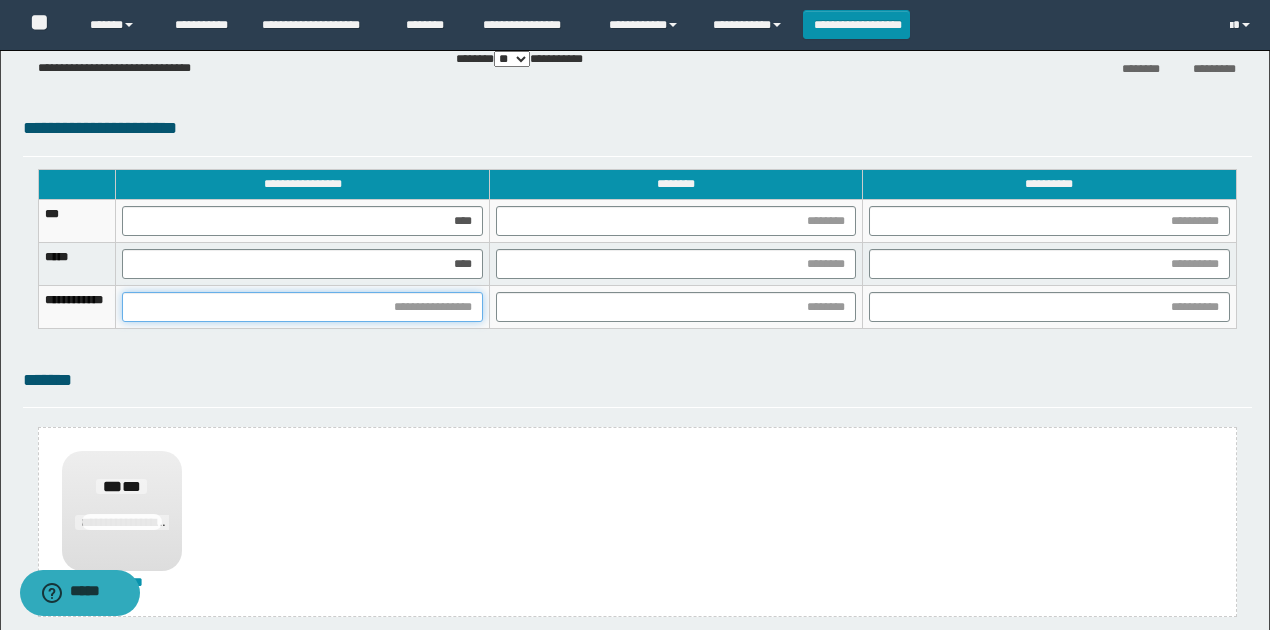 click at bounding box center [302, 307] 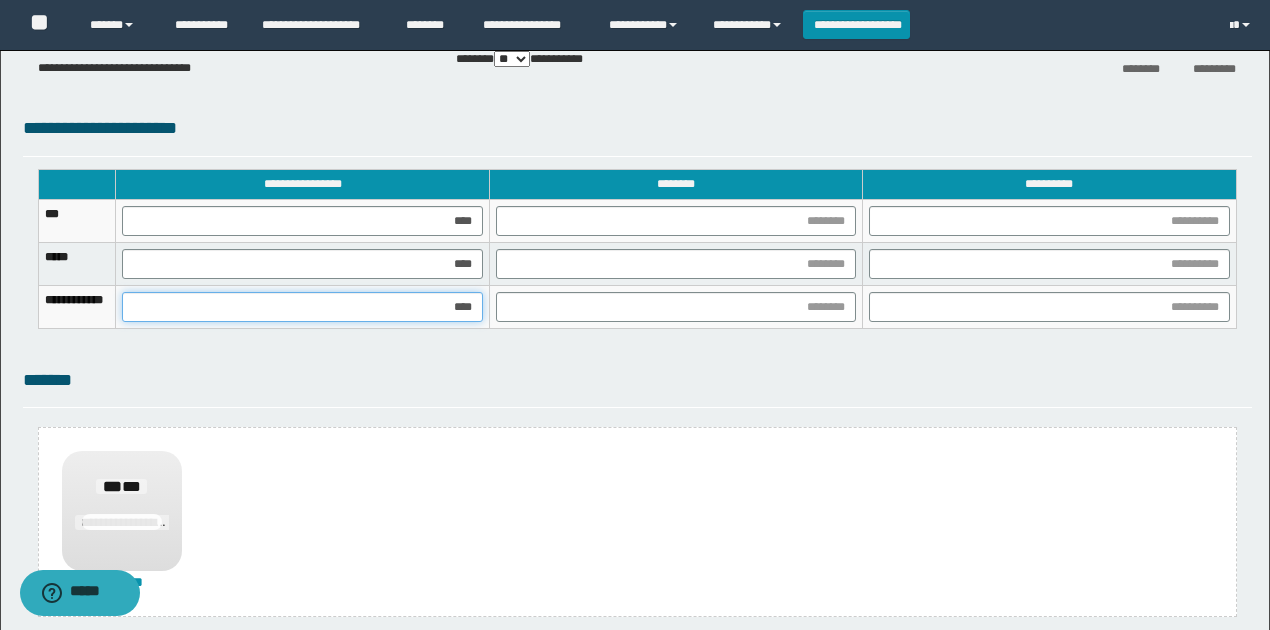 type on "*****" 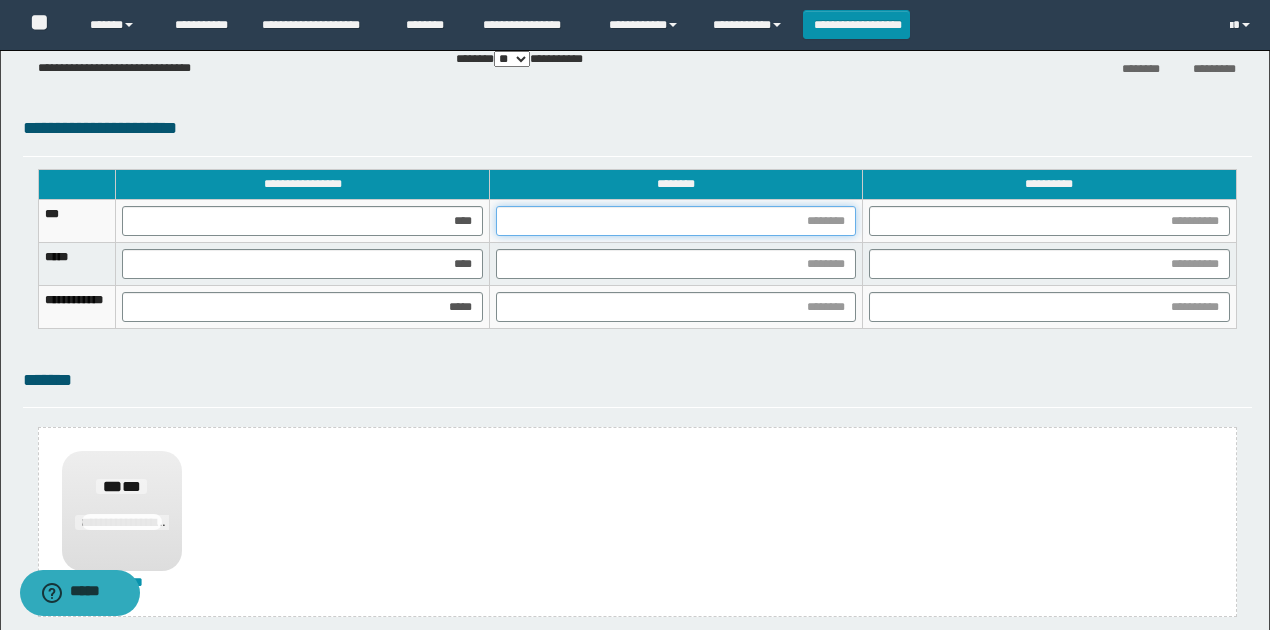 click at bounding box center (676, 221) 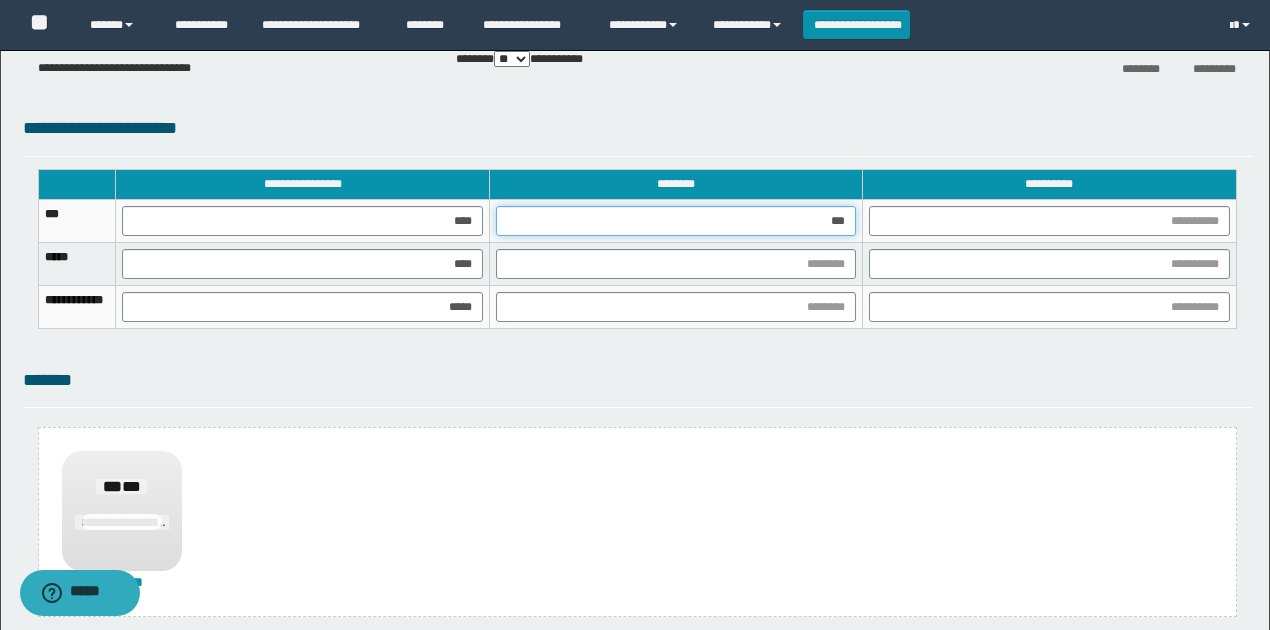 type on "****" 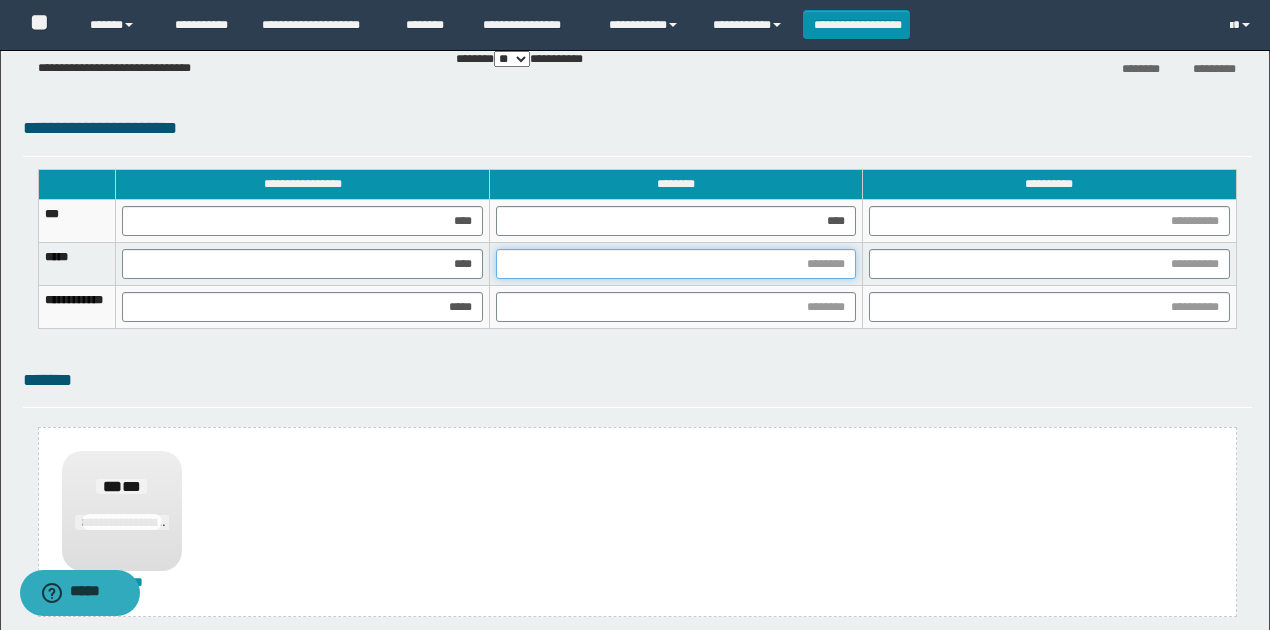 click at bounding box center (676, 264) 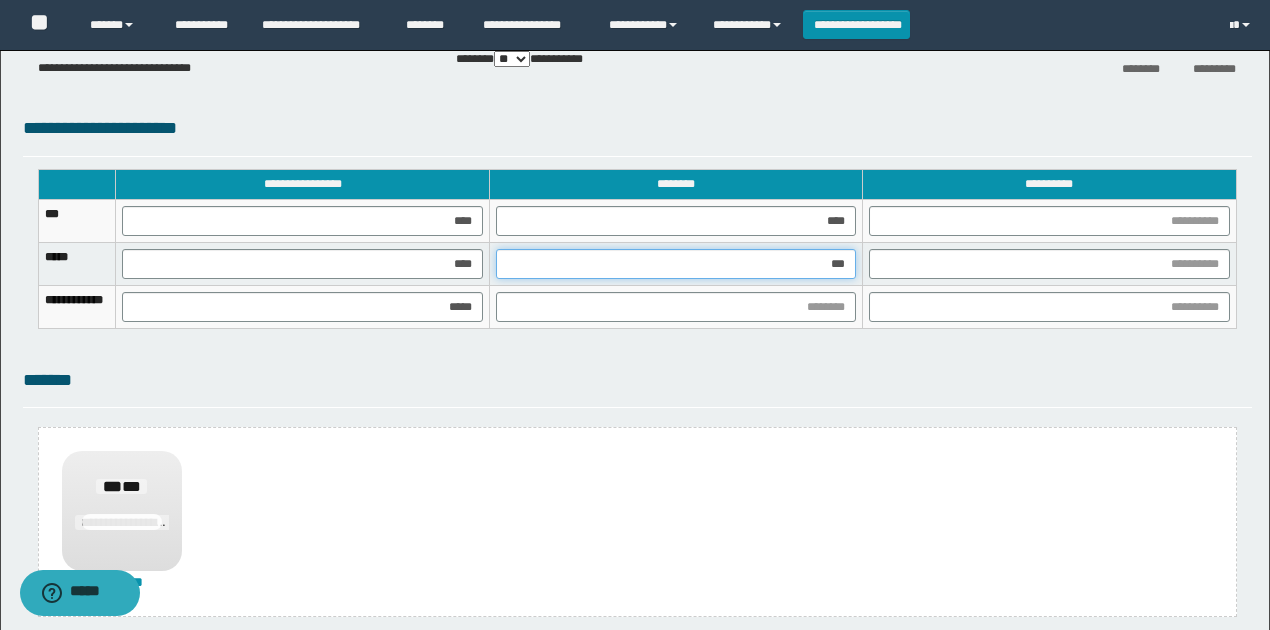 type on "****" 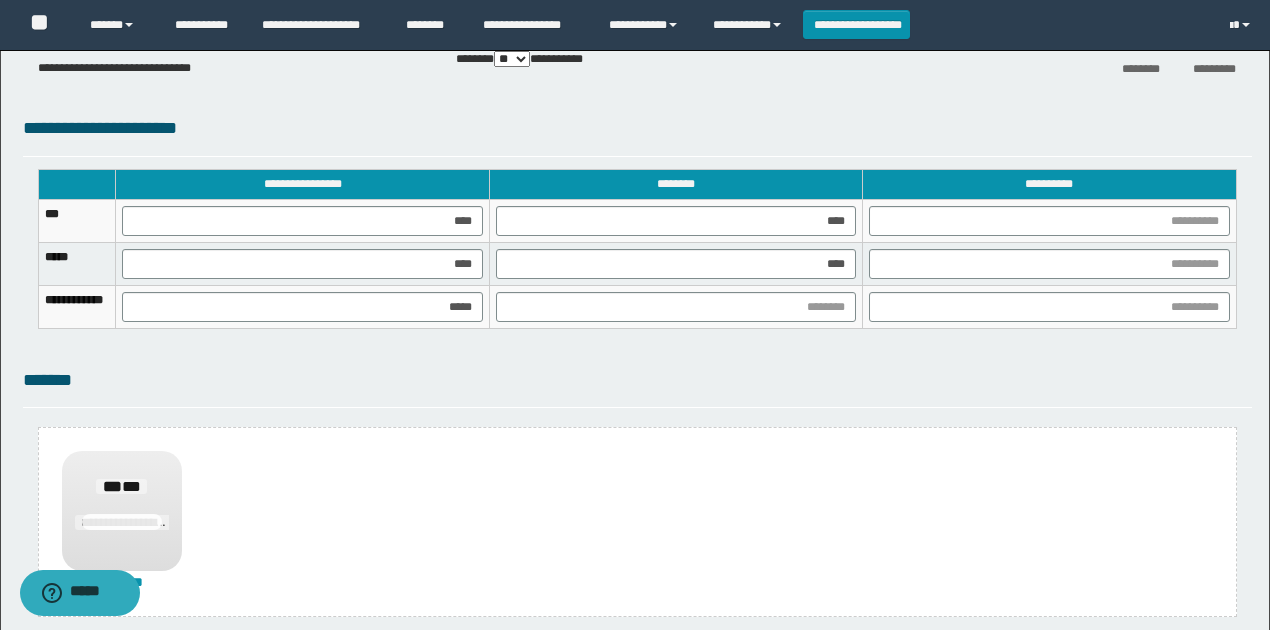 click on "**********" at bounding box center [635, -154] 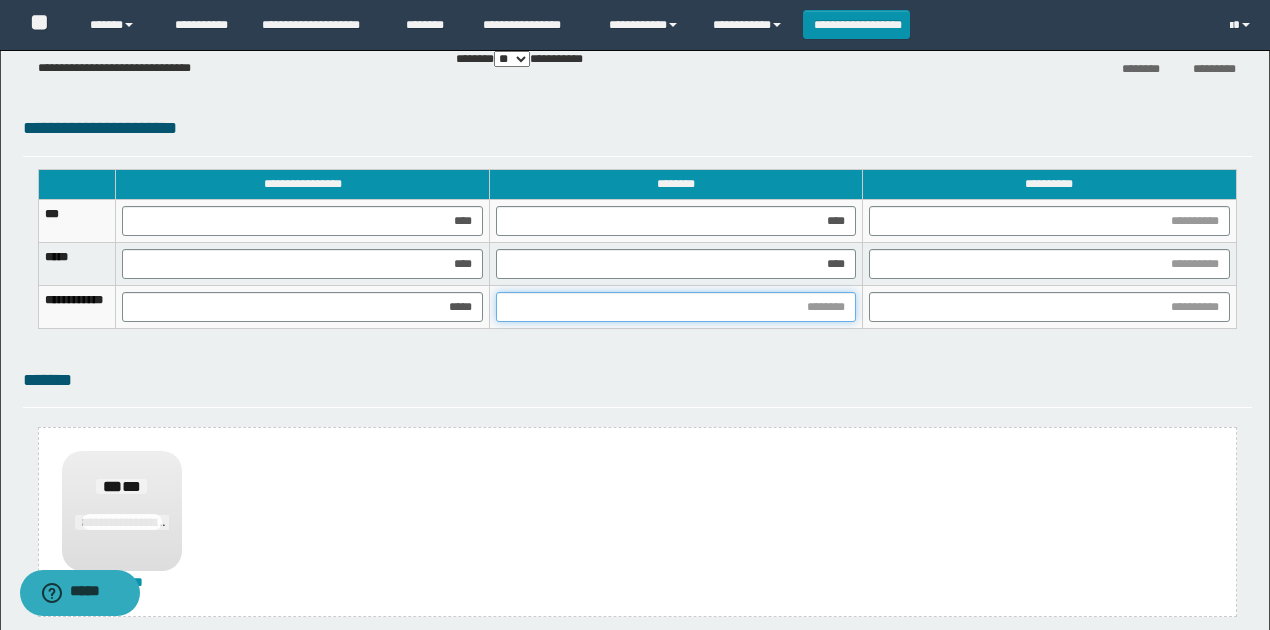 click at bounding box center (676, 307) 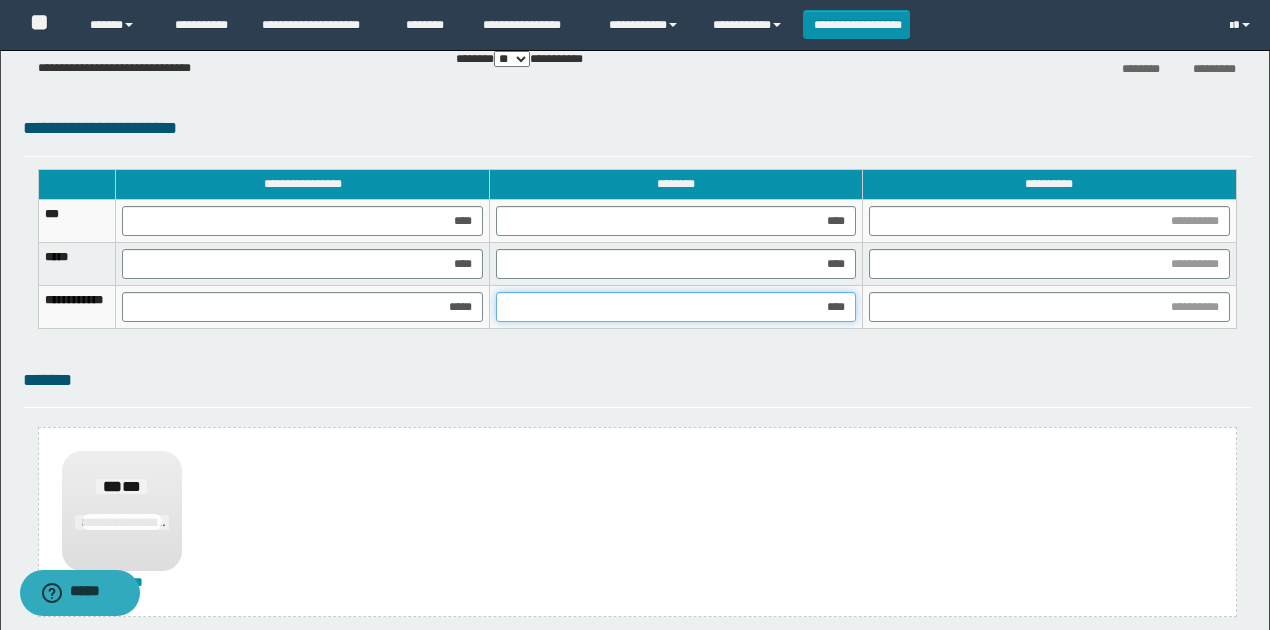 type on "*****" 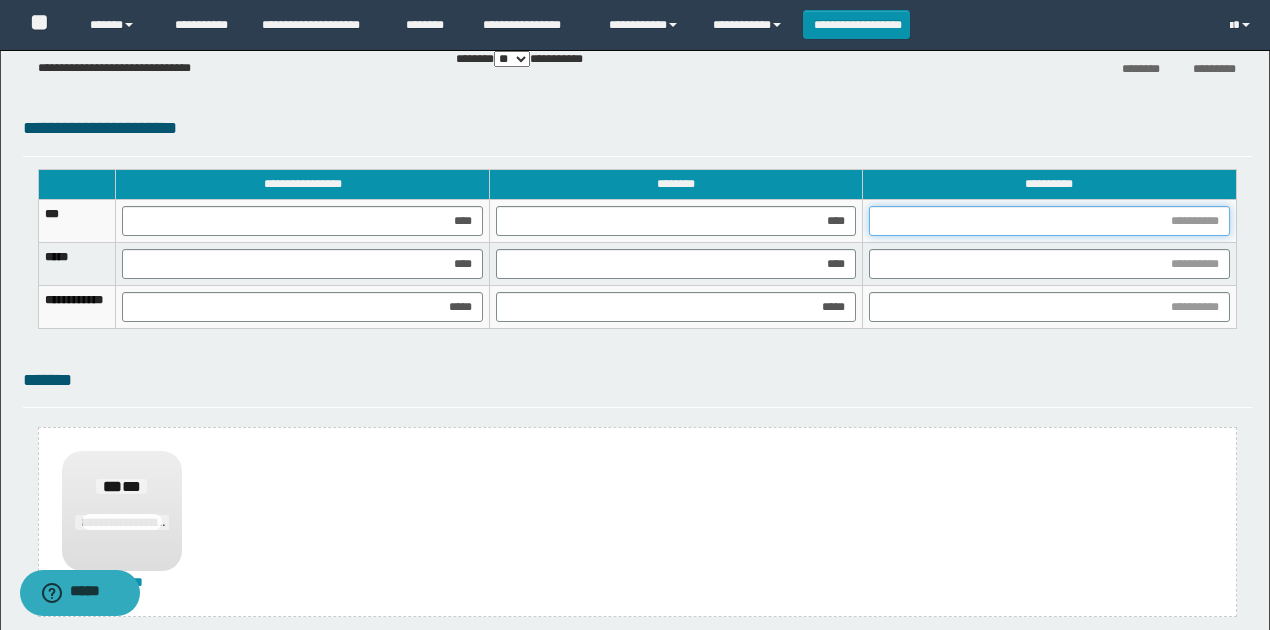 click at bounding box center (1049, 221) 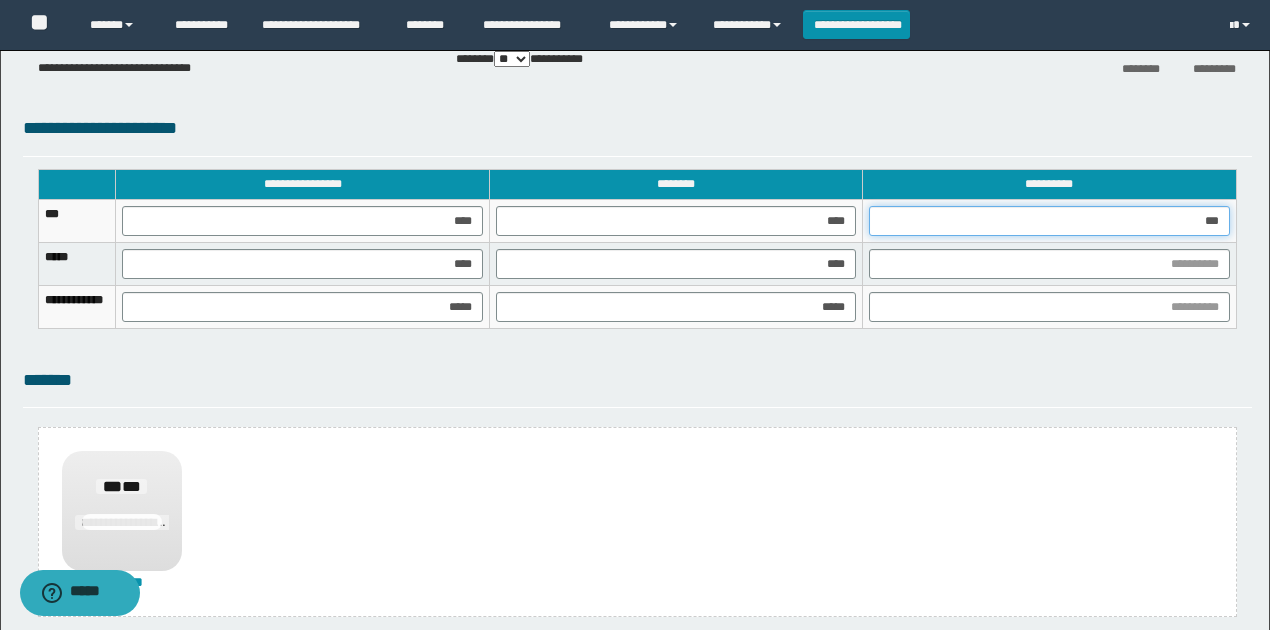 type on "****" 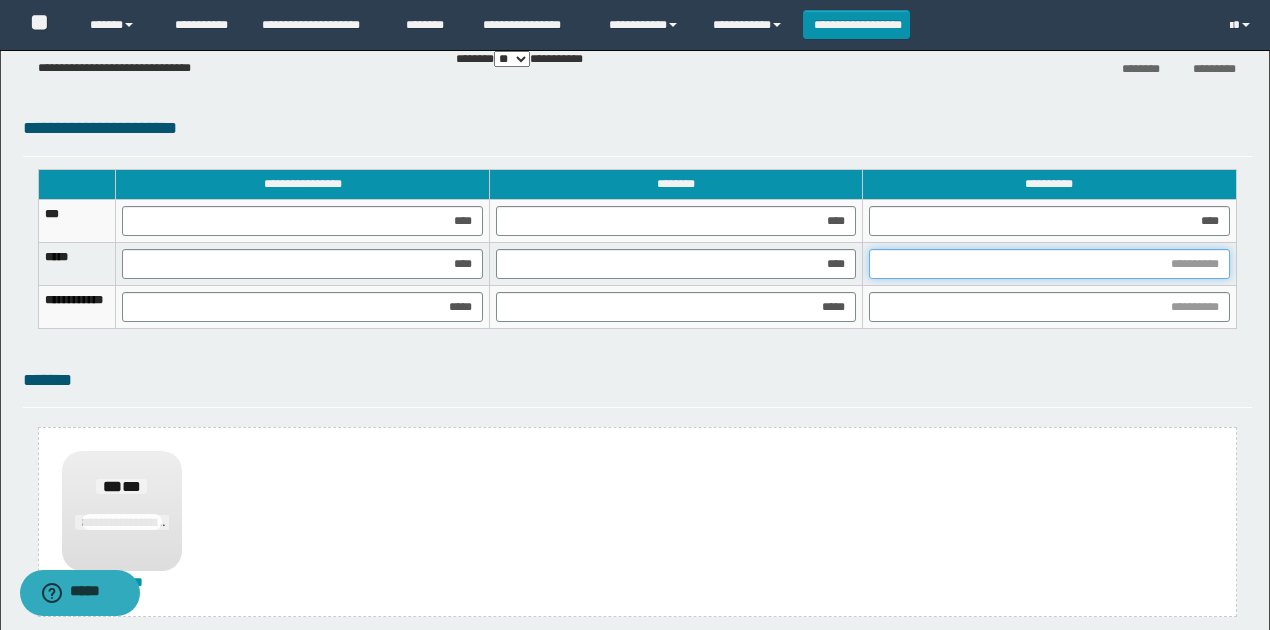 click at bounding box center [1049, 264] 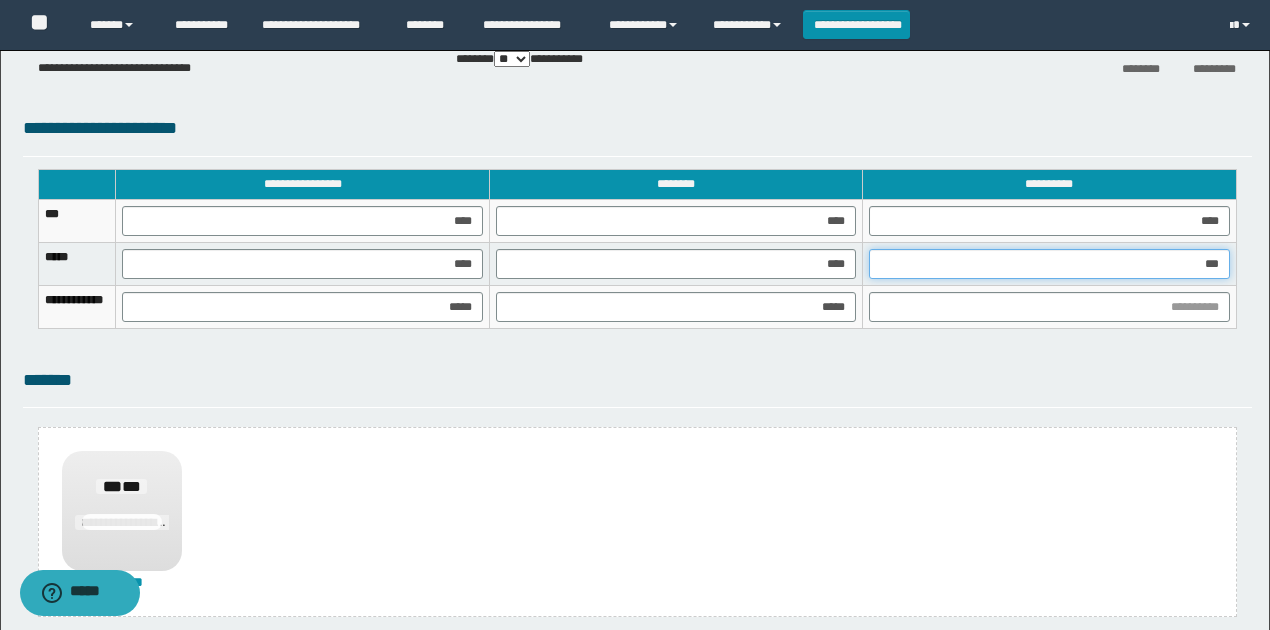 type on "****" 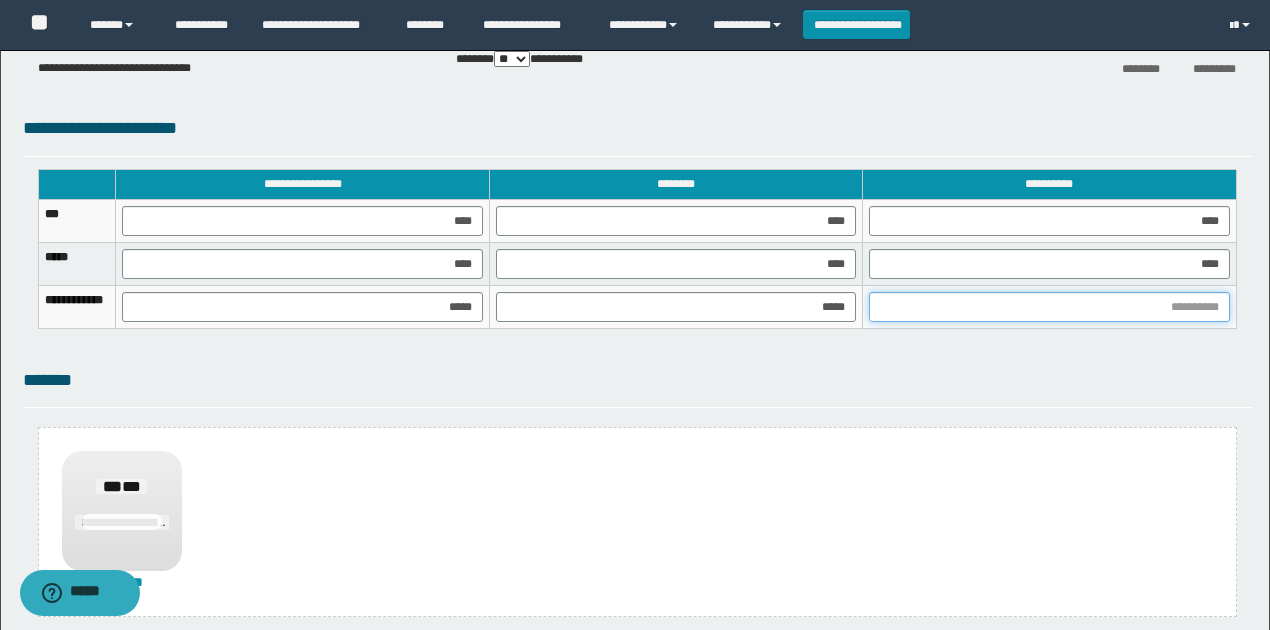 drag, startPoint x: 1204, startPoint y: 307, endPoint x: 1168, endPoint y: 302, distance: 36.345562 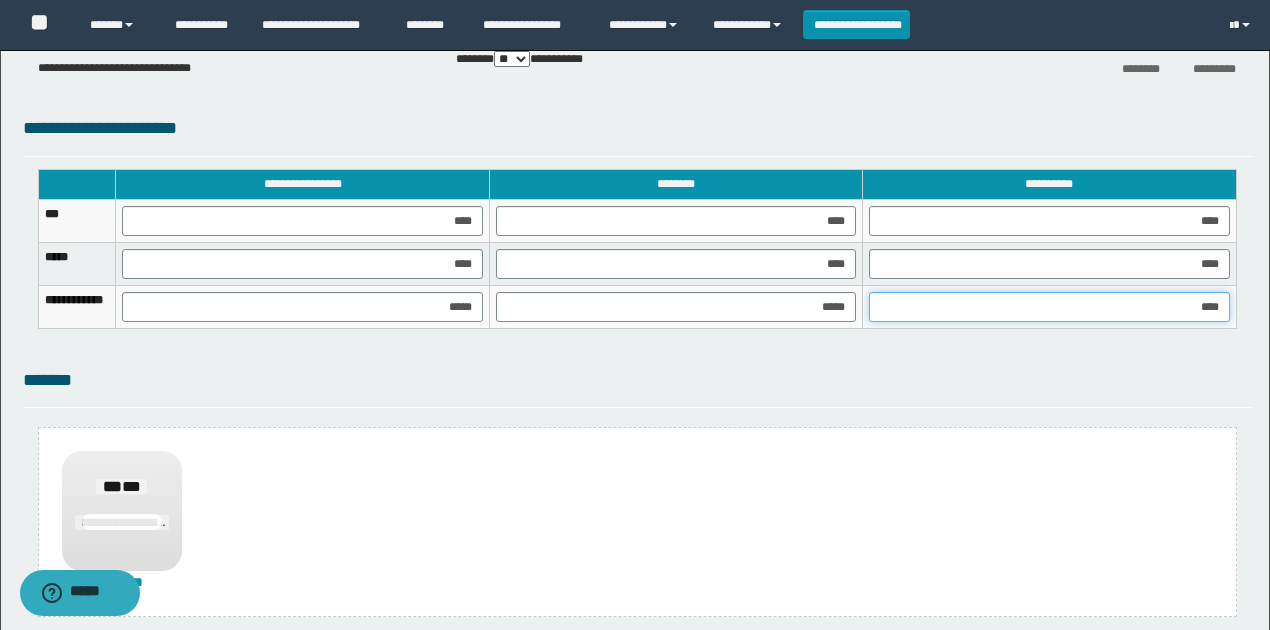 type on "*****" 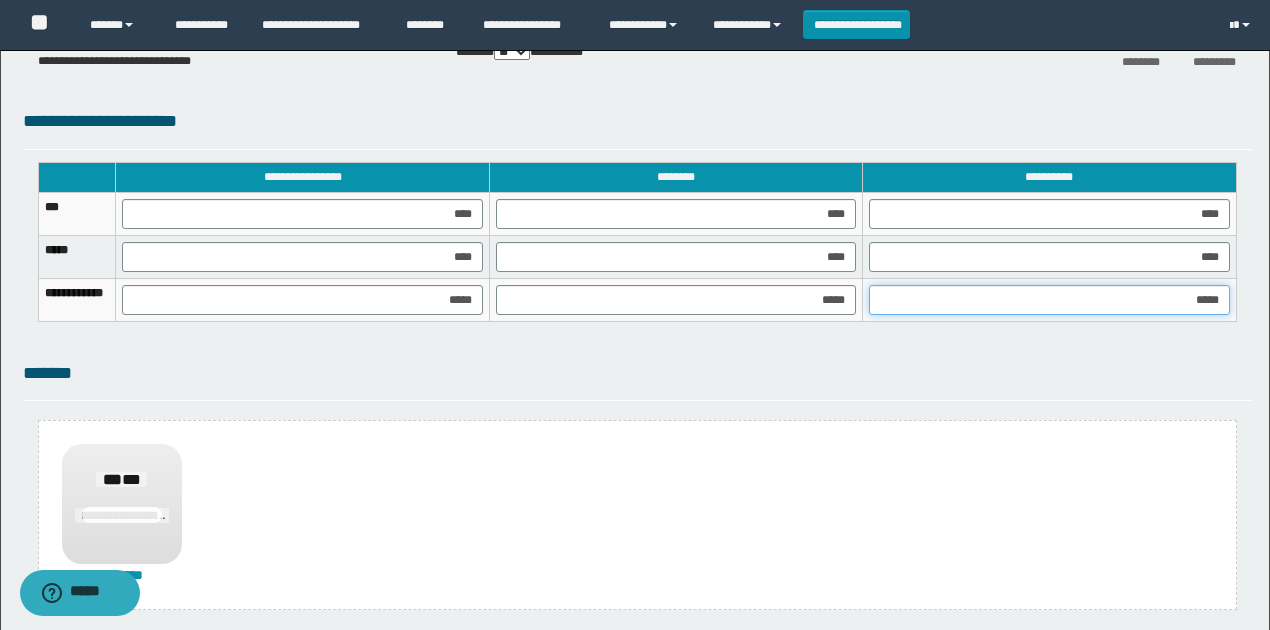 scroll, scrollTop: 1506, scrollLeft: 0, axis: vertical 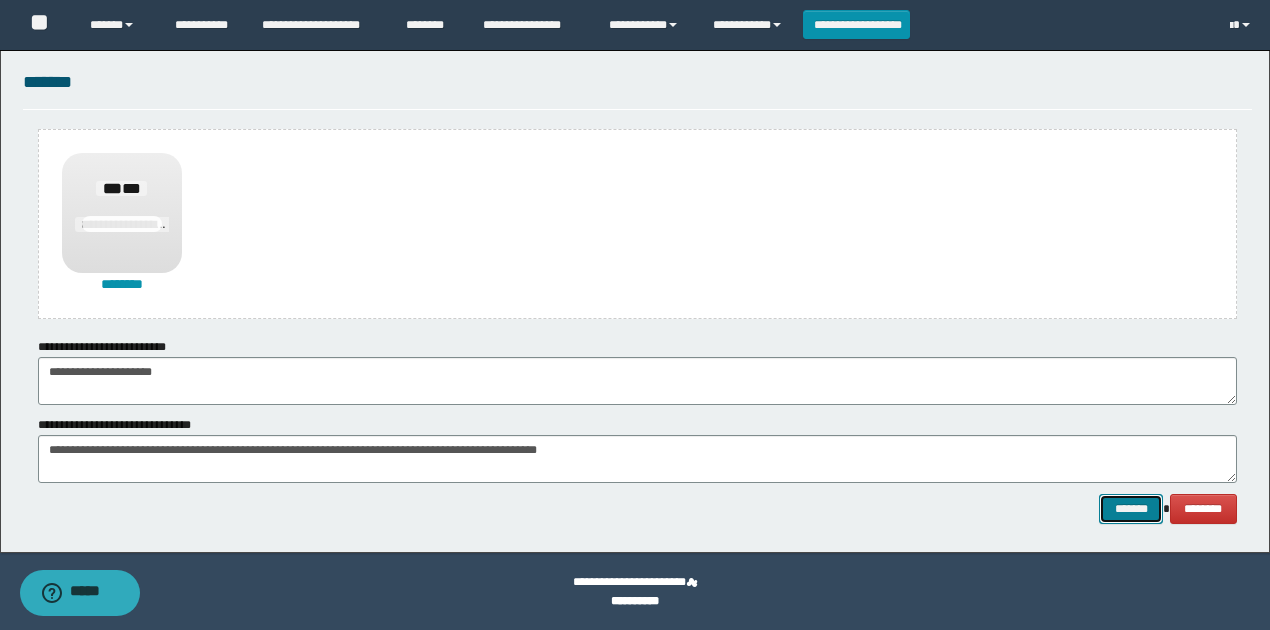 click on "*******" at bounding box center [1131, 508] 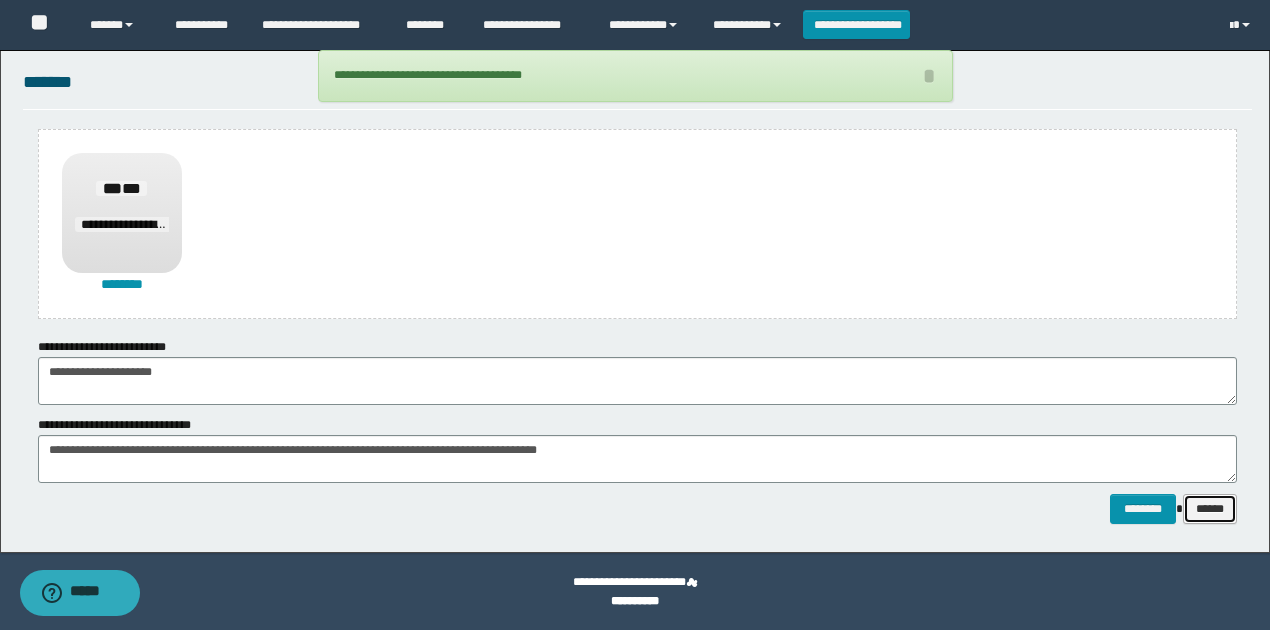 click on "******" at bounding box center [1210, 508] 